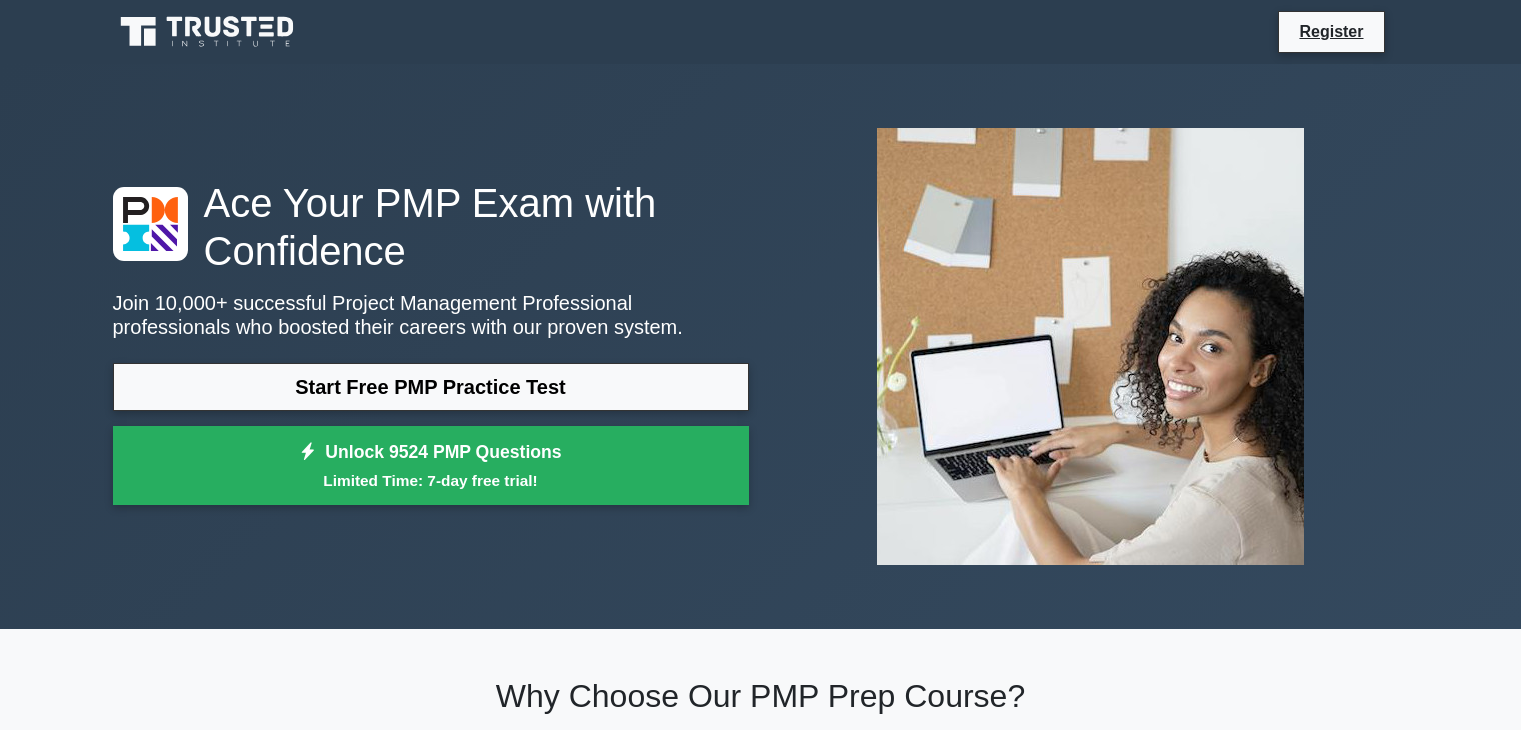 scroll, scrollTop: 508, scrollLeft: 0, axis: vertical 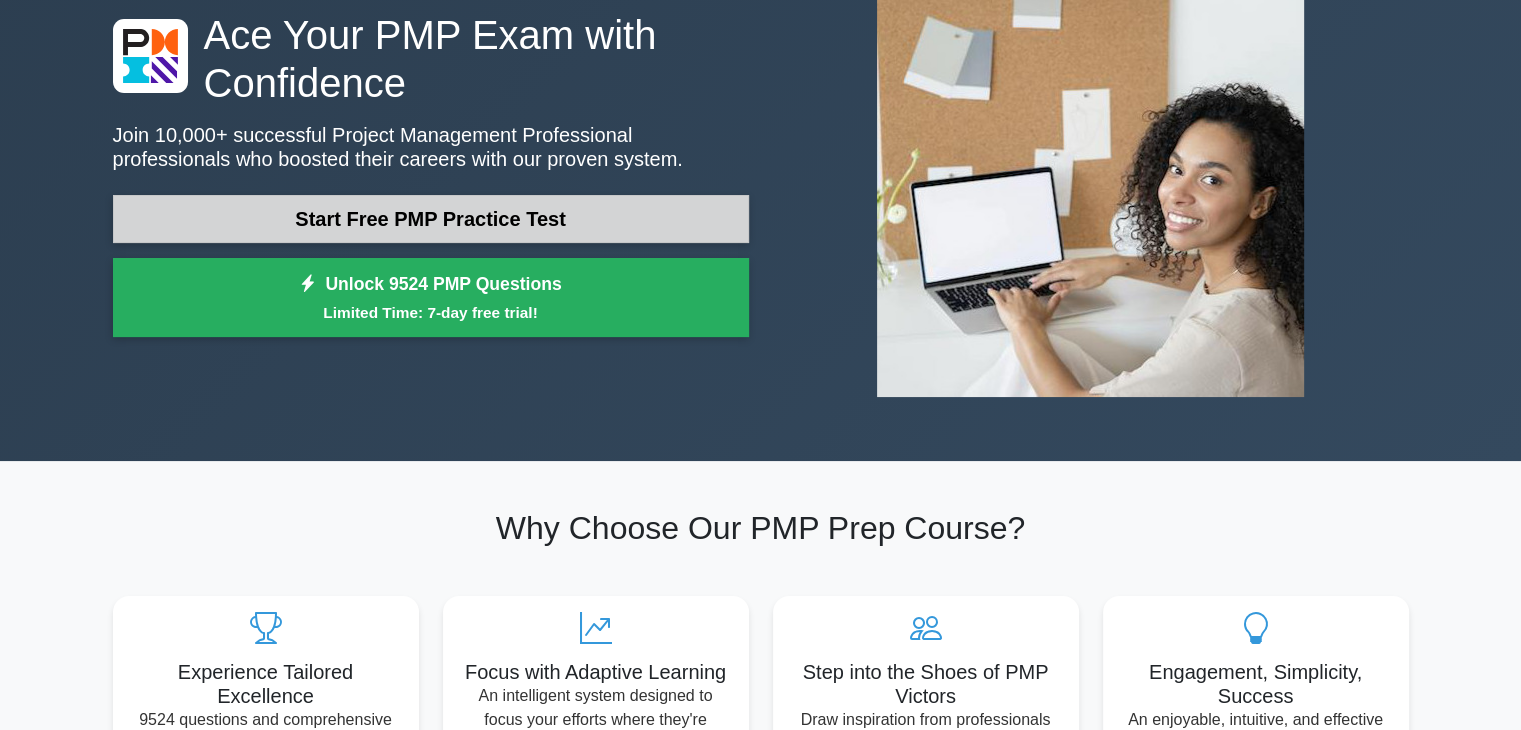 click on "Start Free PMP Practice Test" at bounding box center [431, 219] 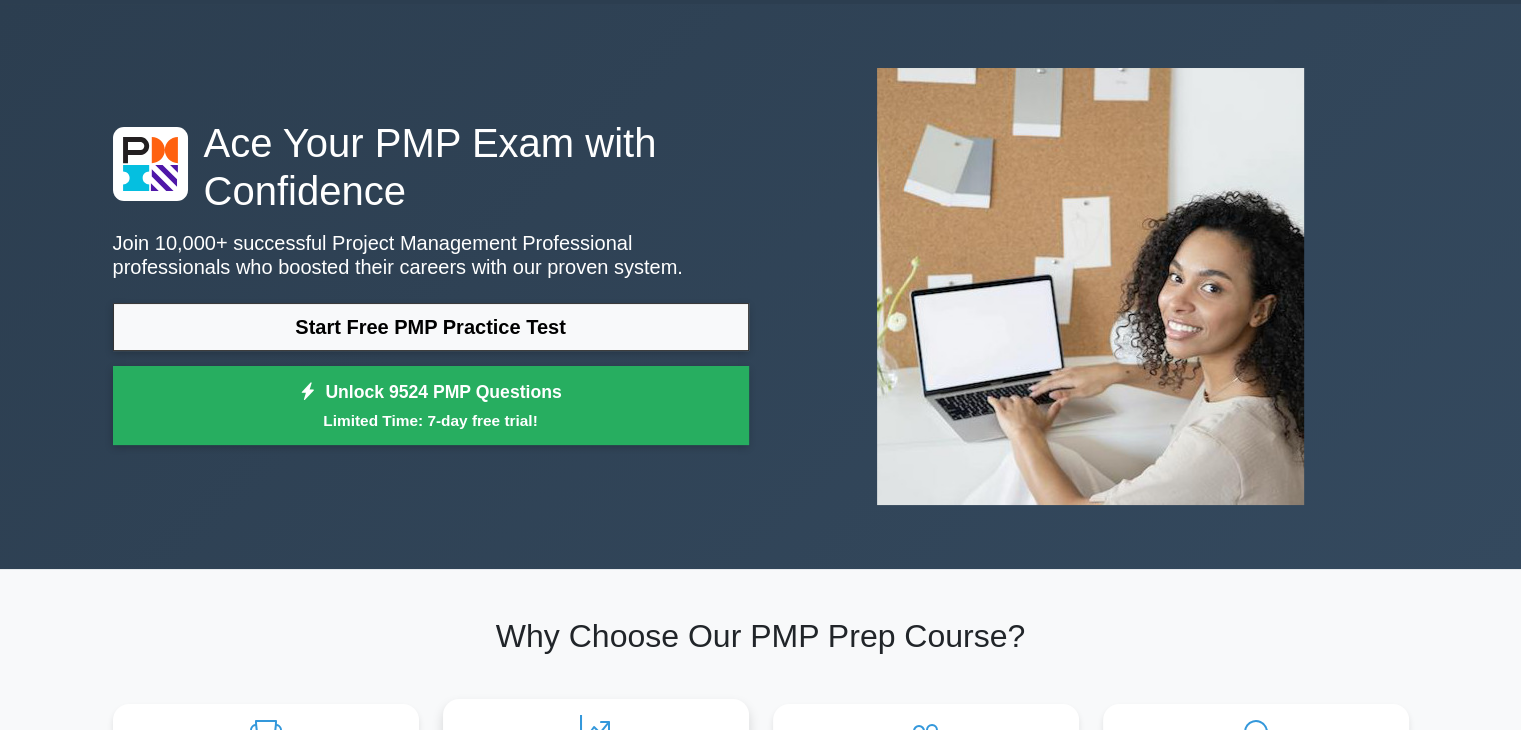 scroll, scrollTop: 0, scrollLeft: 0, axis: both 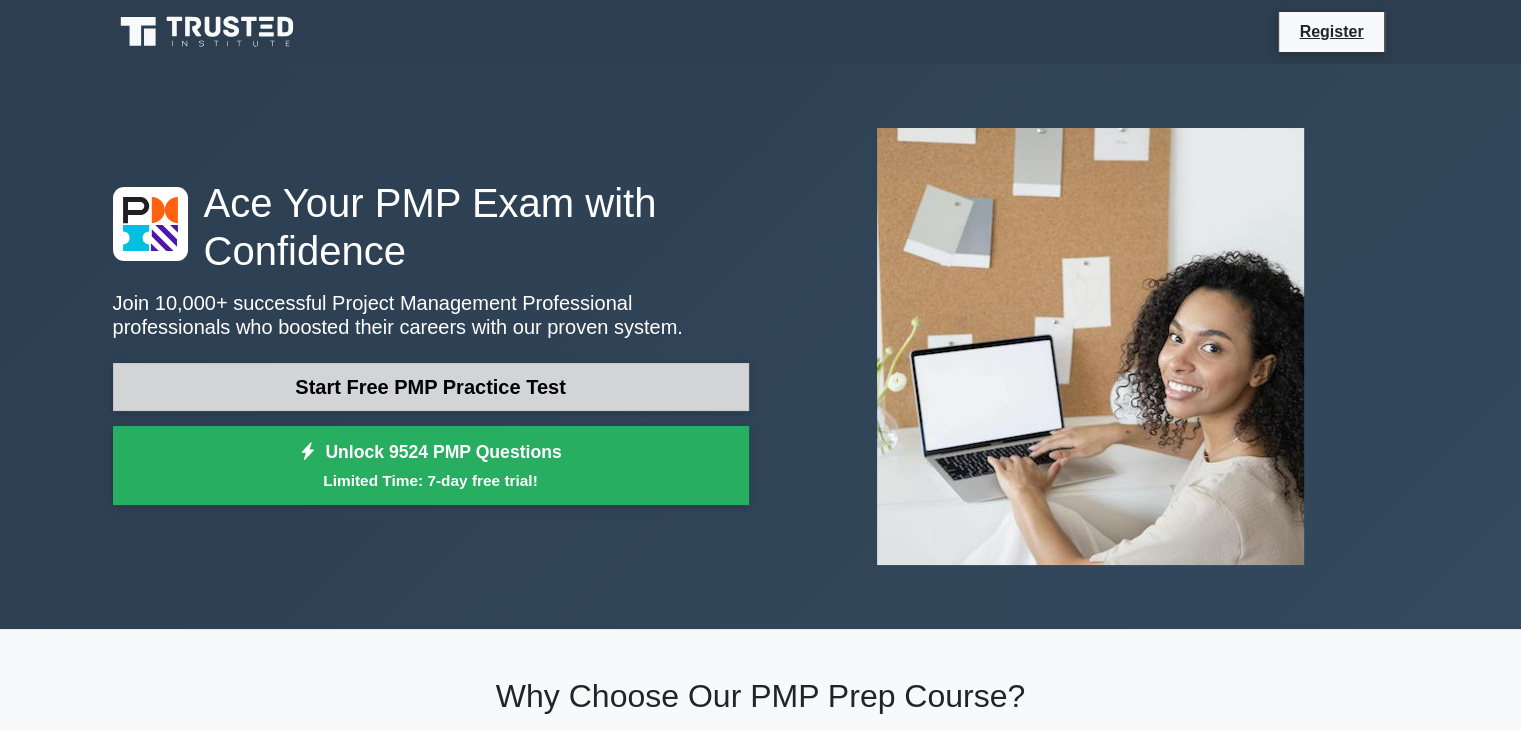 click on "Start Free PMP Practice Test" at bounding box center (431, 387) 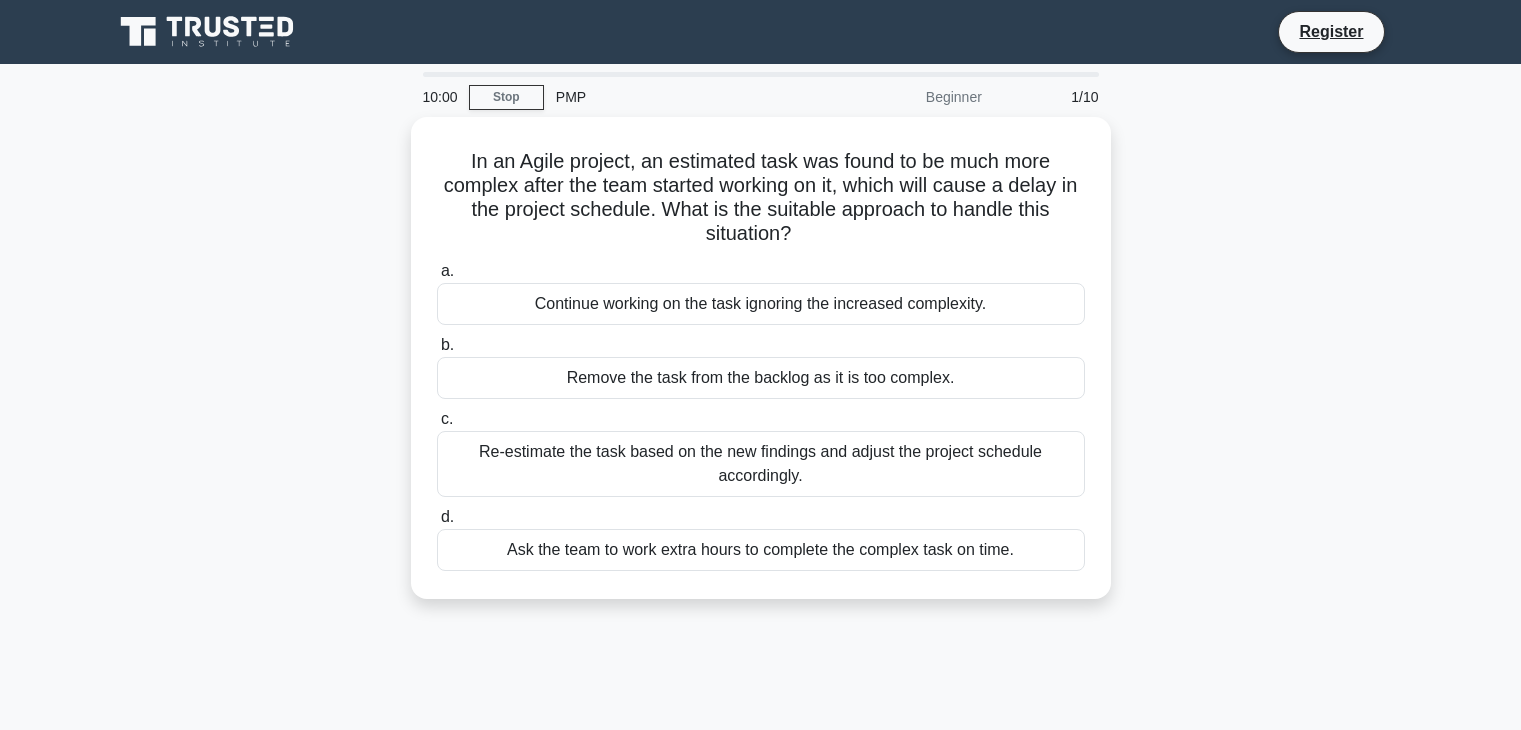scroll, scrollTop: 0, scrollLeft: 0, axis: both 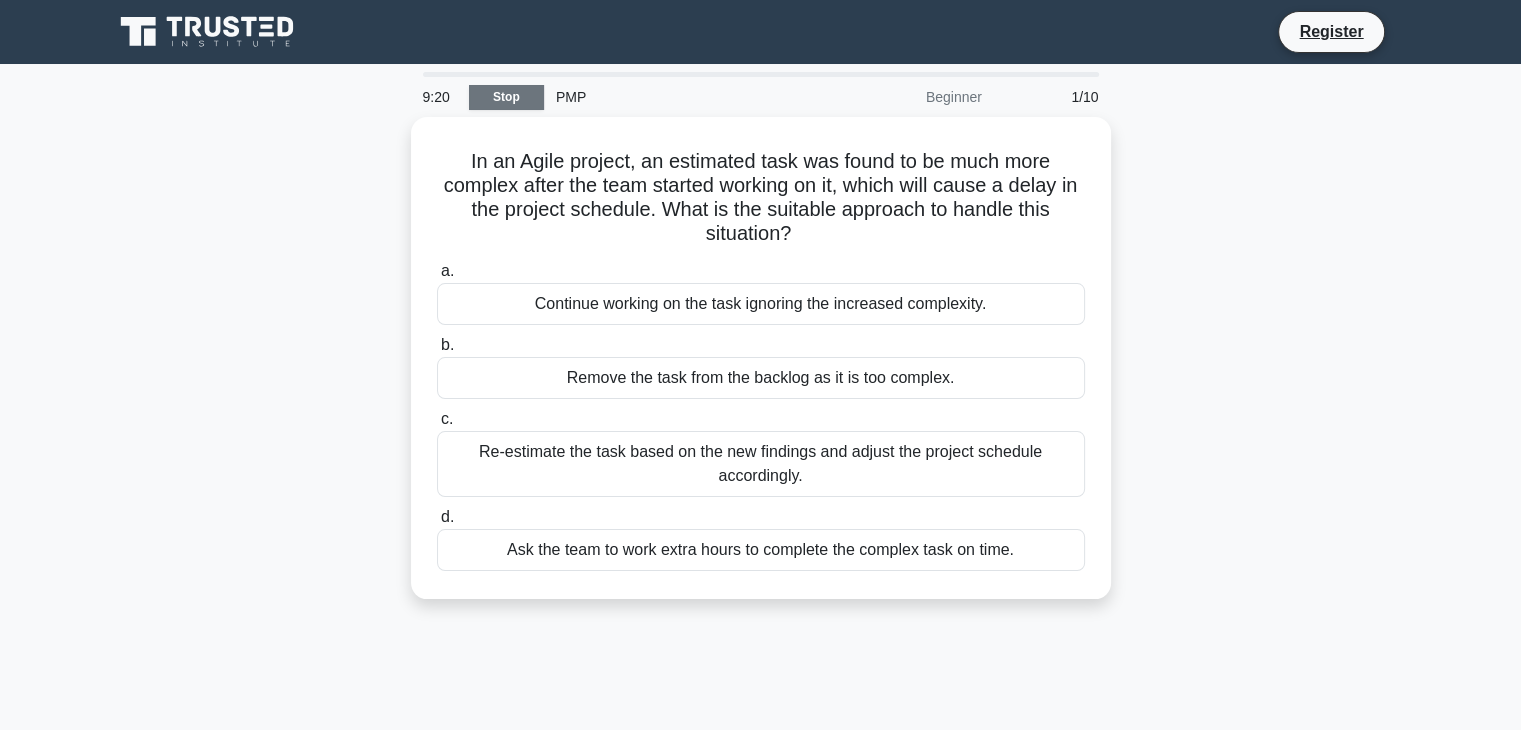 click on "Stop" at bounding box center (506, 97) 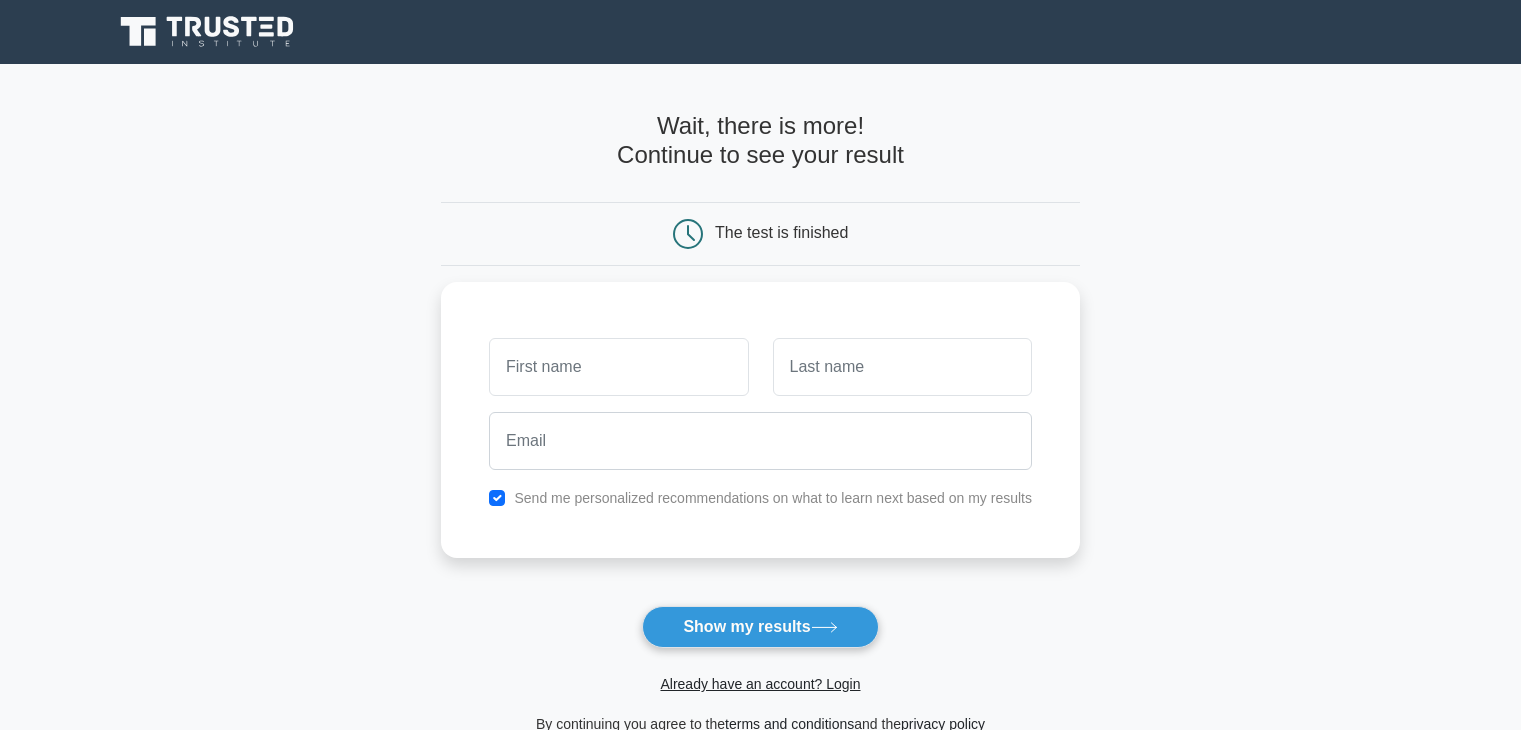 scroll, scrollTop: 0, scrollLeft: 0, axis: both 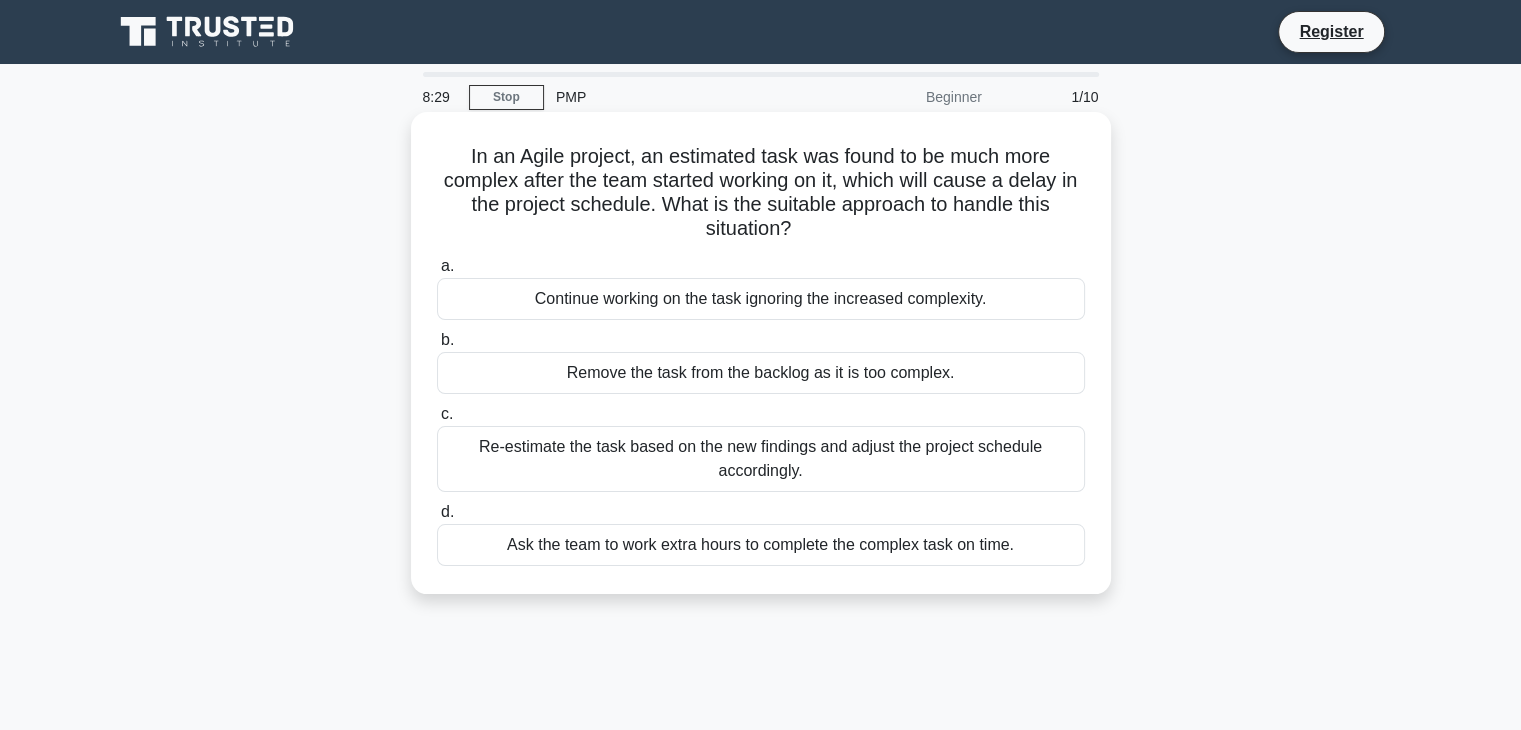 click on "Re-estimate the task based on the new findings and adjust the project schedule accordingly." at bounding box center (761, 459) 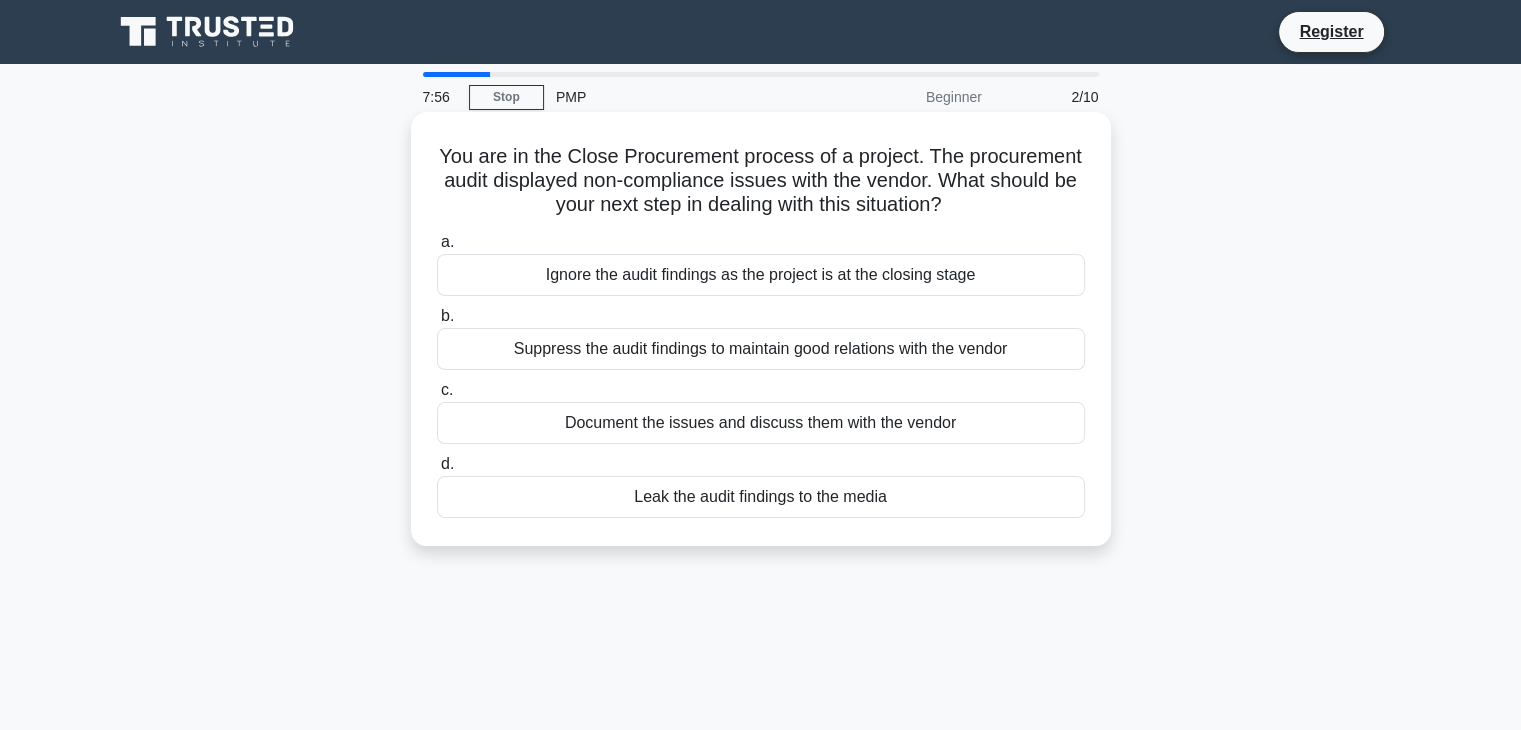 click on "Suppress the audit findings to maintain good relations with the vendor" at bounding box center (761, 349) 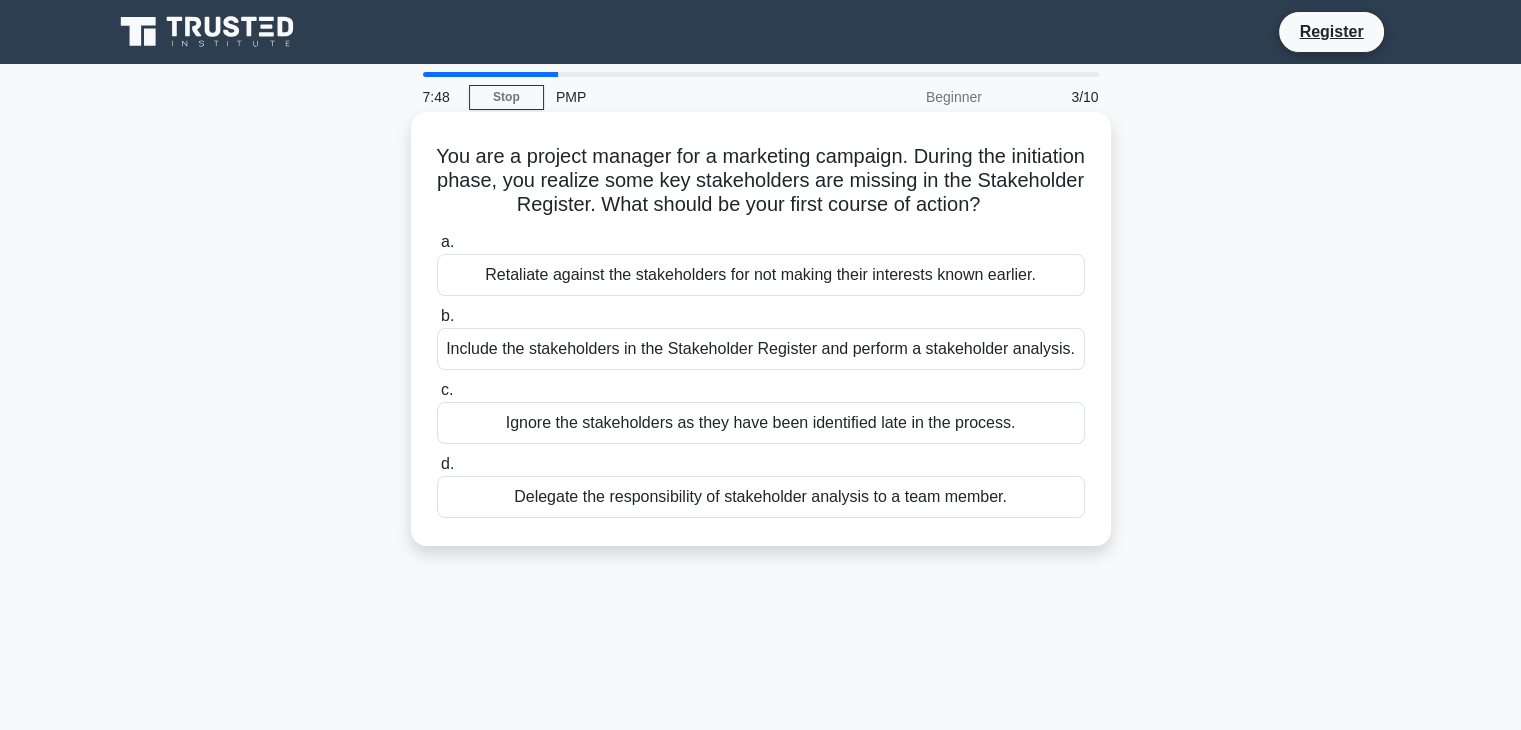 click on "You are a project manager for a marketing campaign. During the initiation phase, you realize some key stakeholders are missing in the Stakeholder Register. What should be your first course of action?
.spinner_0XTQ{transform-origin:center;animation:spinner_y6GP .75s linear infinite}@keyframes spinner_y6GP{100%{transform:rotate(360deg)}}" at bounding box center (761, 181) 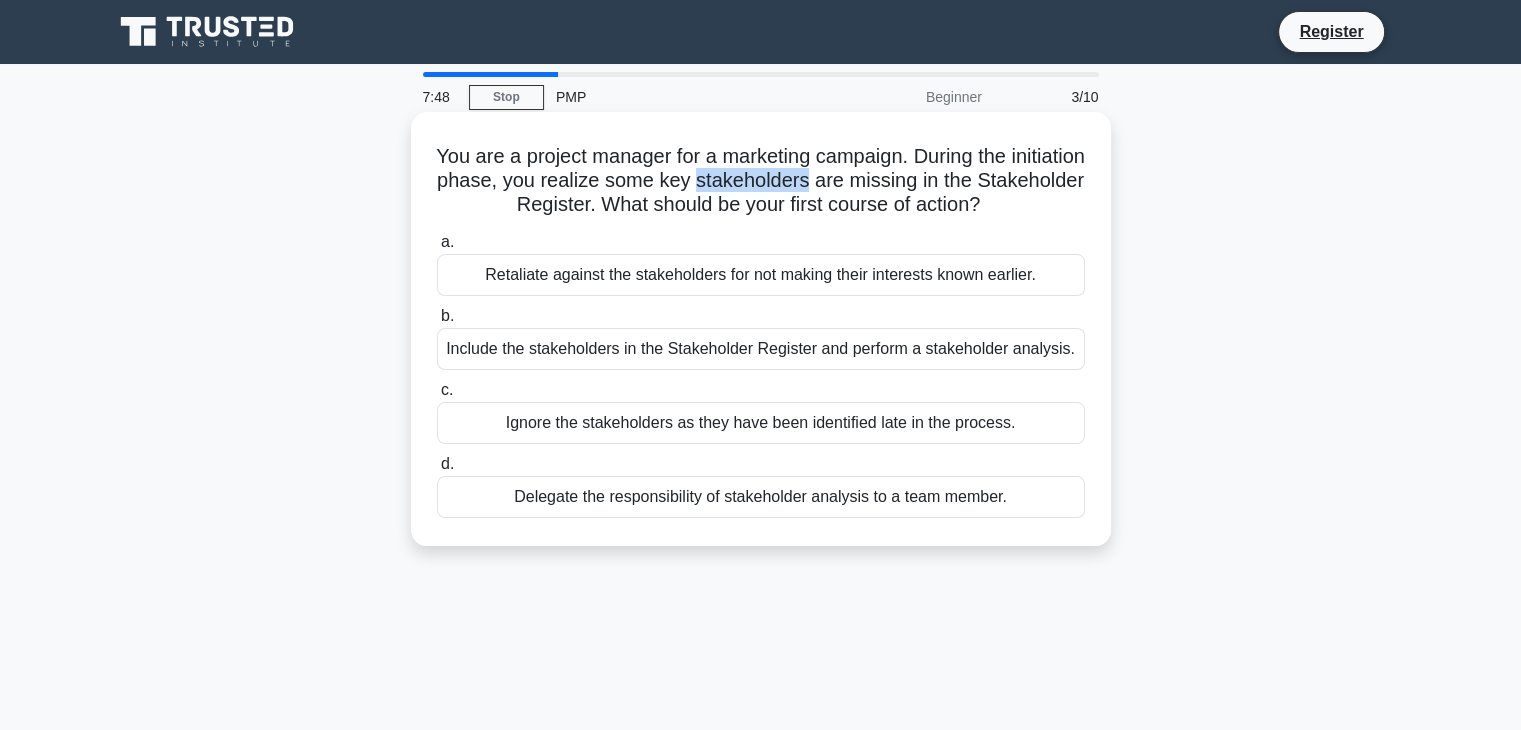 click on "You are a project manager for a marketing campaign. During the initiation phase, you realize some key stakeholders are missing in the Stakeholder Register. What should be your first course of action?
.spinner_0XTQ{transform-origin:center;animation:spinner_y6GP .75s linear infinite}@keyframes spinner_y6GP{100%{transform:rotate(360deg)}}" at bounding box center (761, 181) 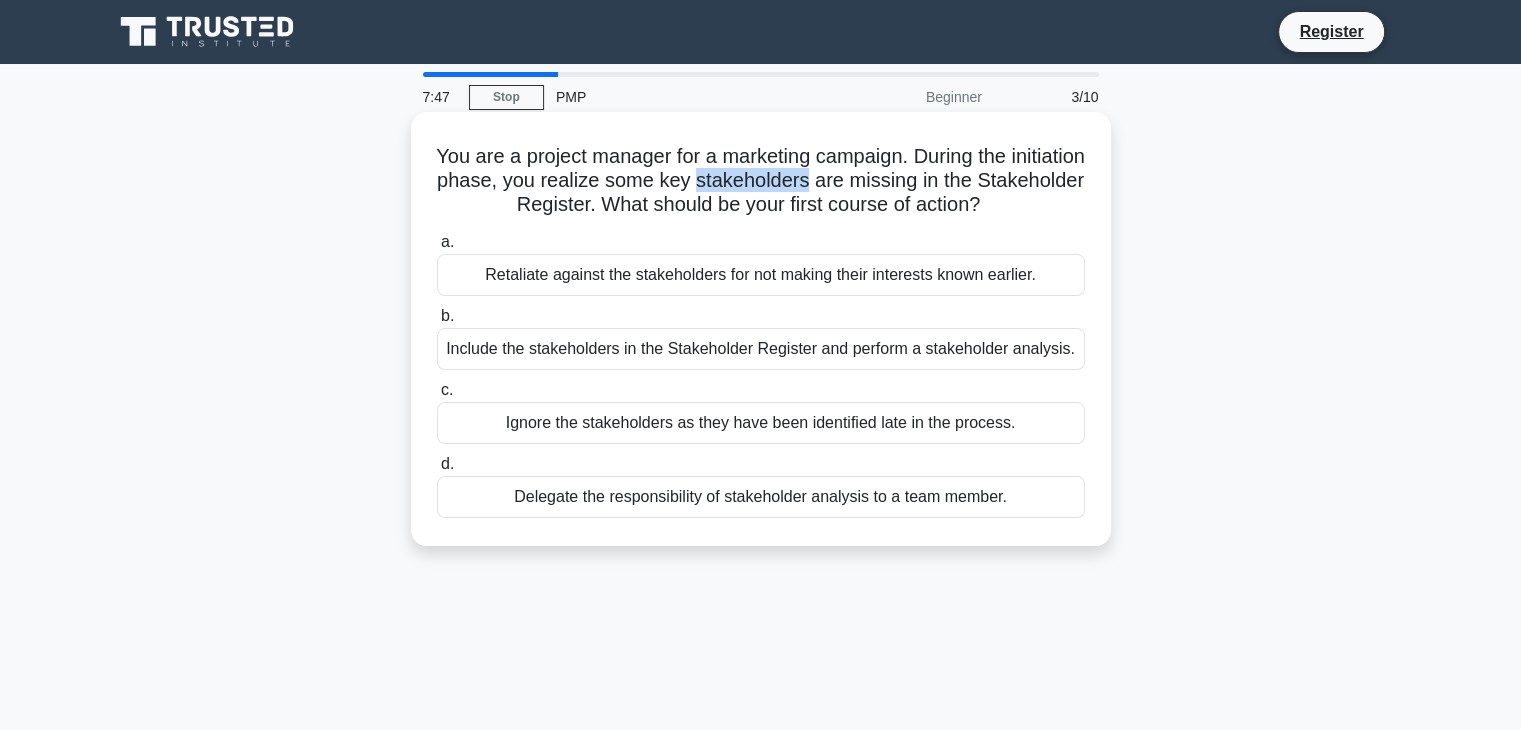 click on "You are a project manager for a marketing campaign. During the initiation phase, you realize some key stakeholders are missing in the Stakeholder Register. What should be your first course of action?
.spinner_0XTQ{transform-origin:center;animation:spinner_y6GP .75s linear infinite}@keyframes spinner_y6GP{100%{transform:rotate(360deg)}}" at bounding box center [761, 181] 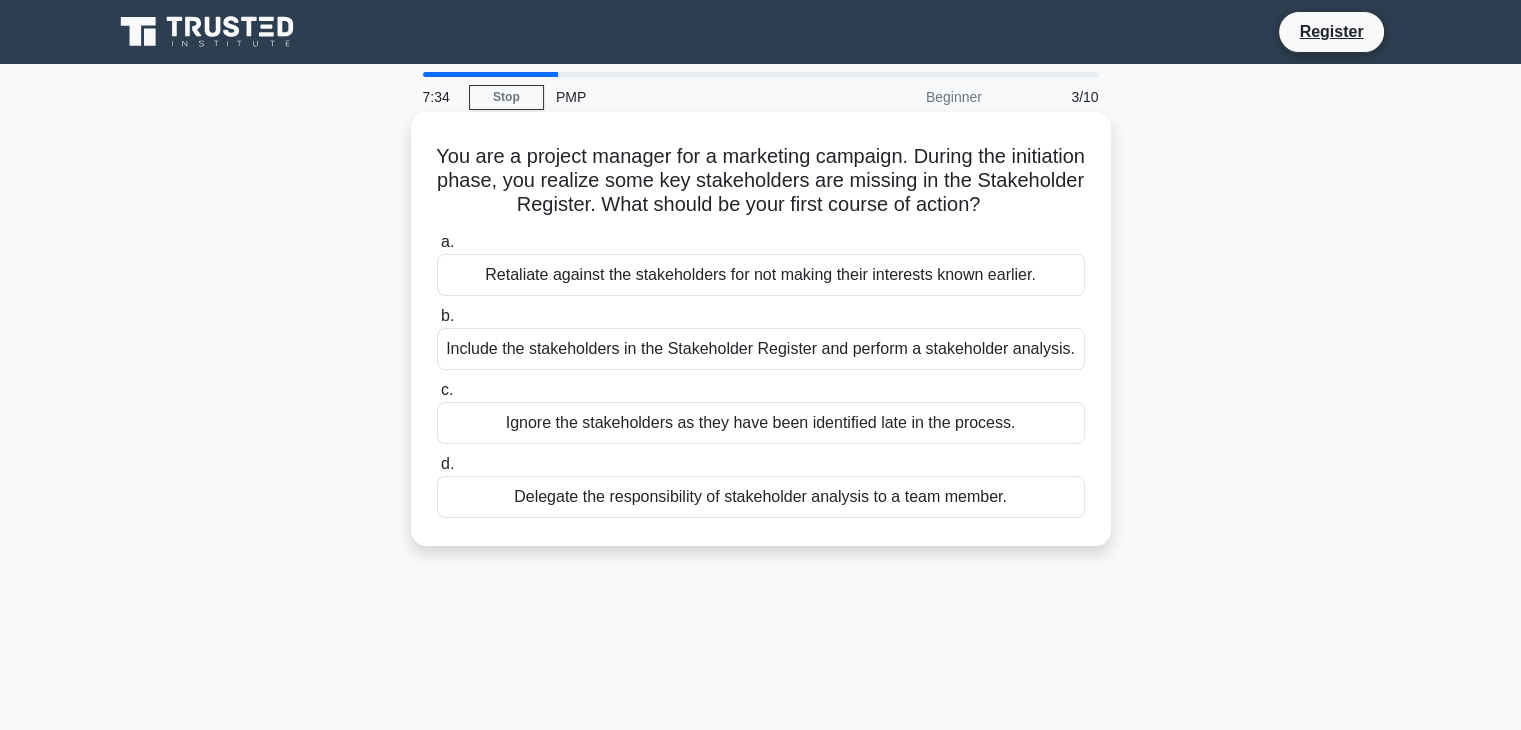 click on "Include the stakeholders in the Stakeholder Register and perform a stakeholder analysis." at bounding box center [761, 349] 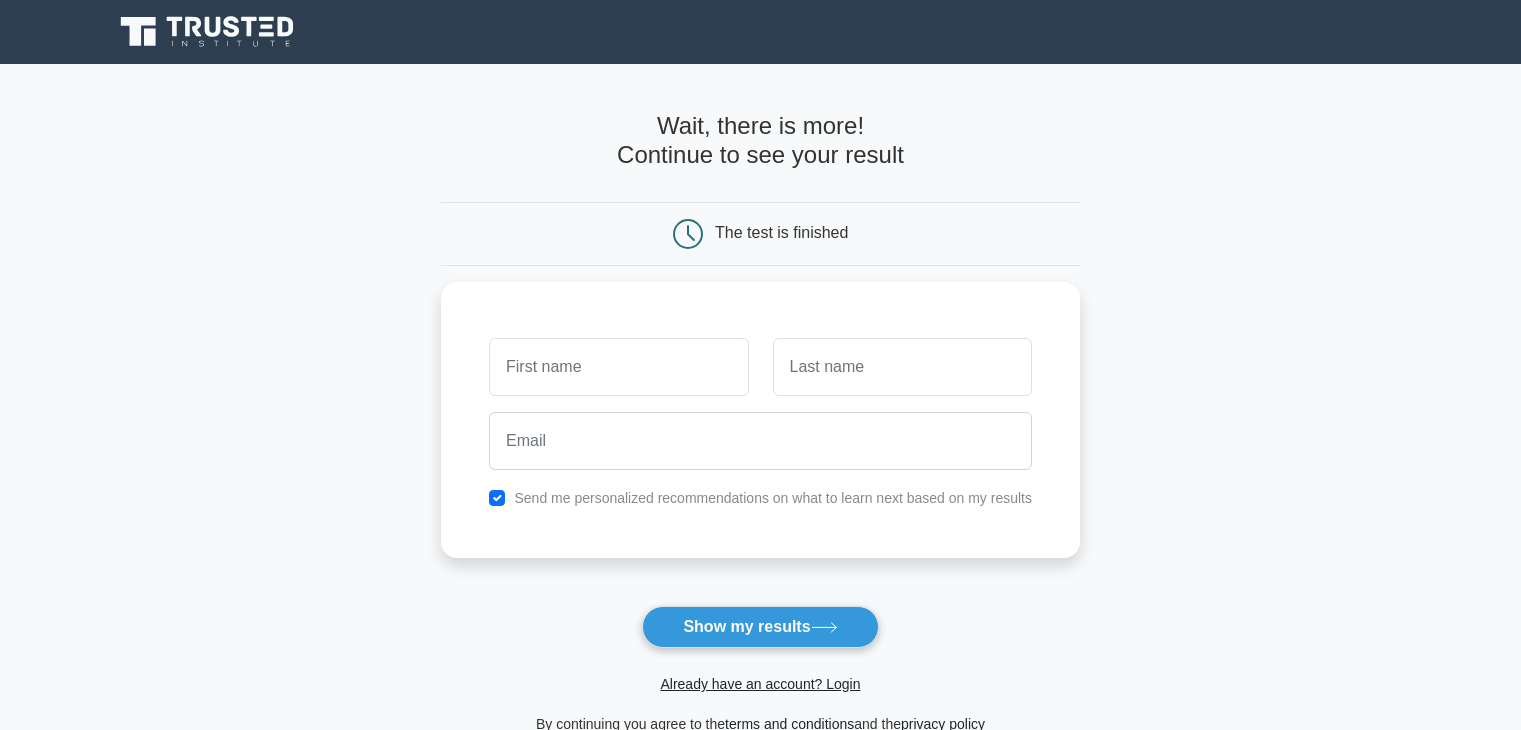 scroll, scrollTop: 0, scrollLeft: 0, axis: both 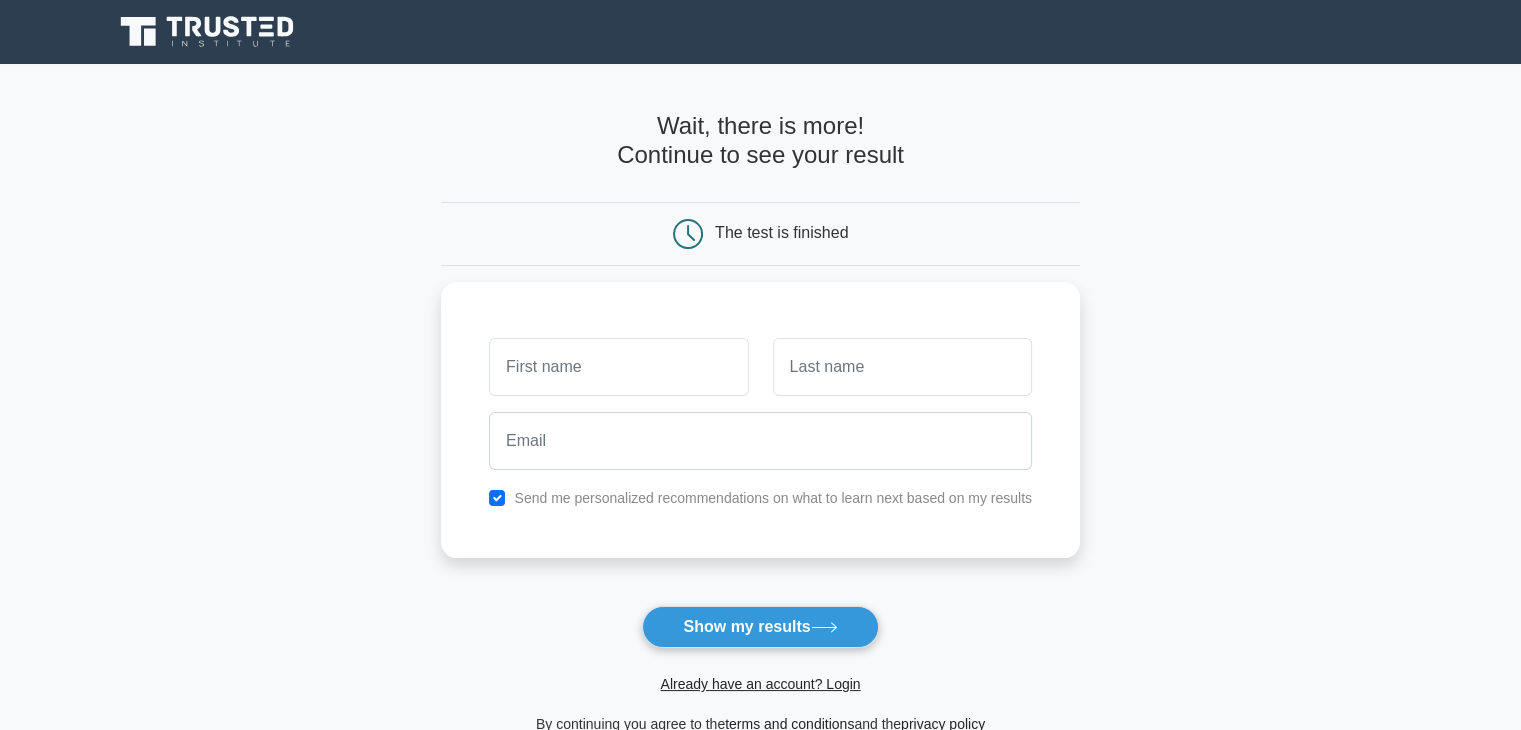 click on "Wait, there is more! Continue to see your result
The test is finished
and the" at bounding box center (760, 424) 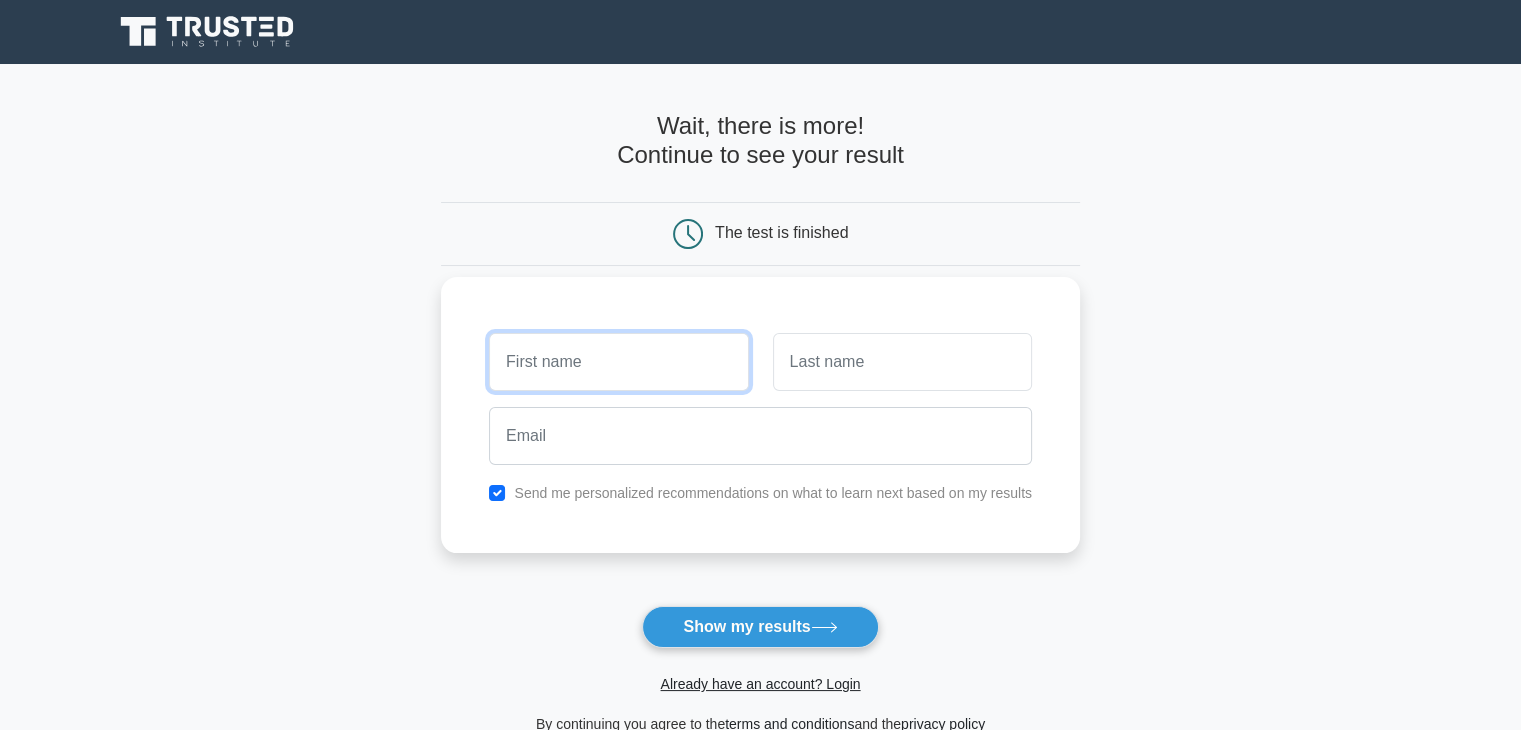 click at bounding box center (618, 362) 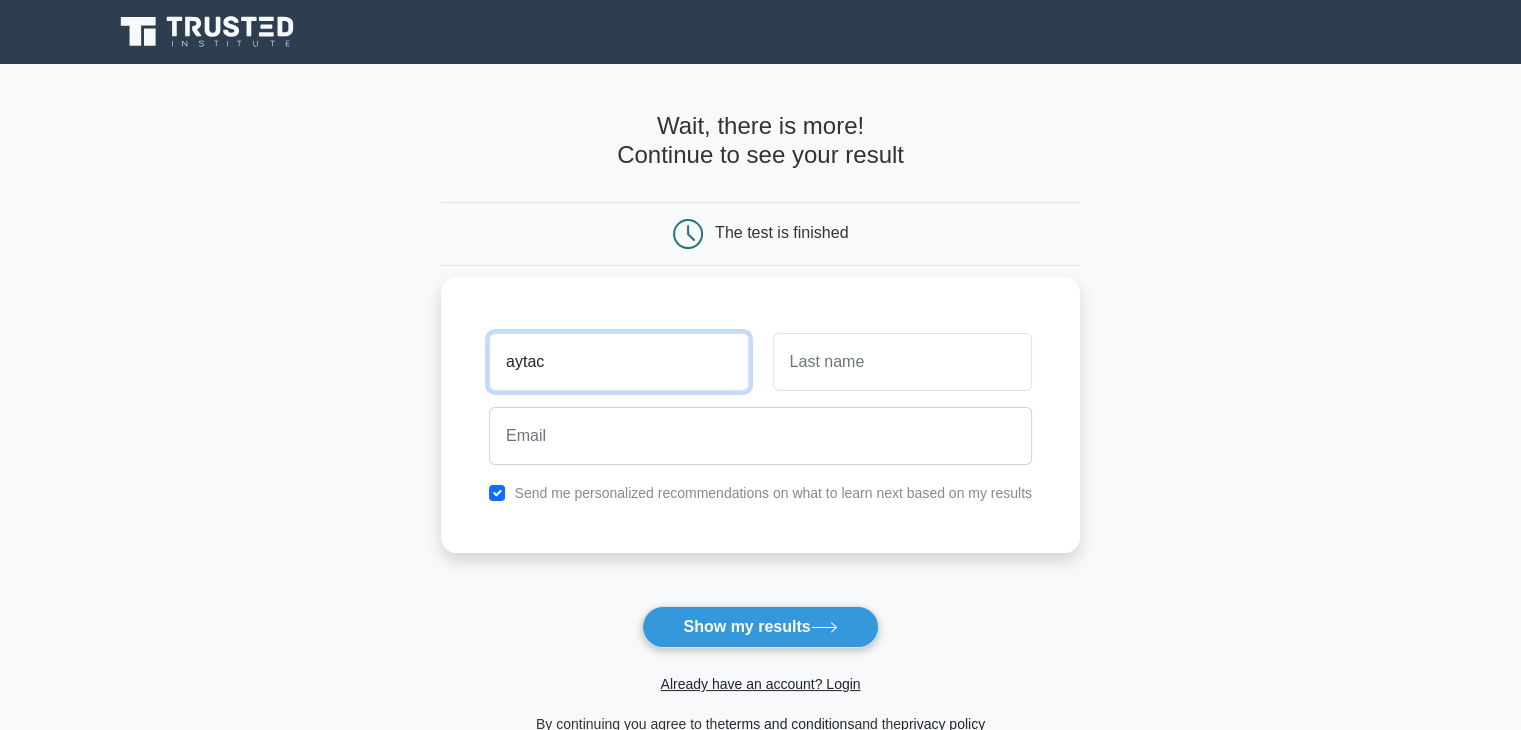 type on "aytac" 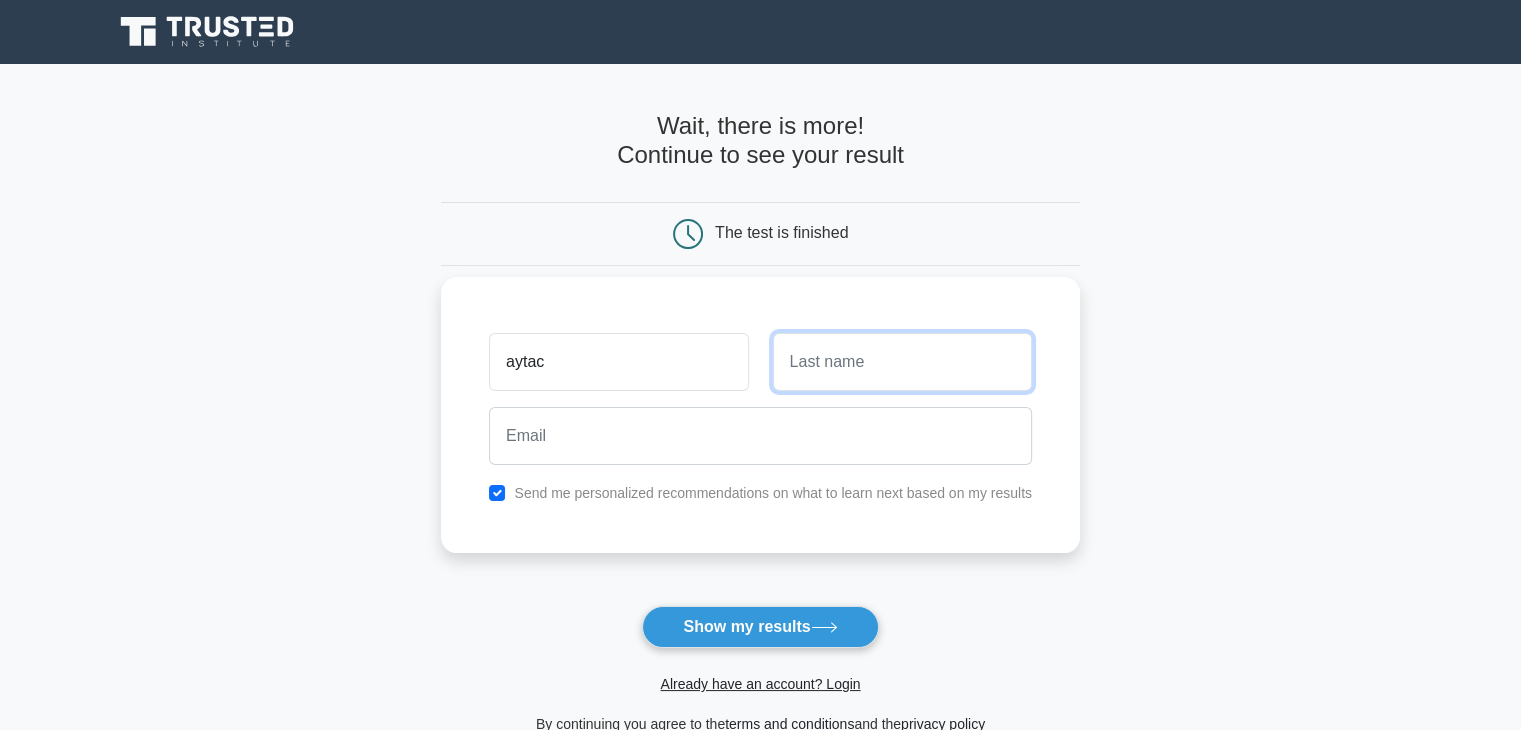 click at bounding box center [902, 362] 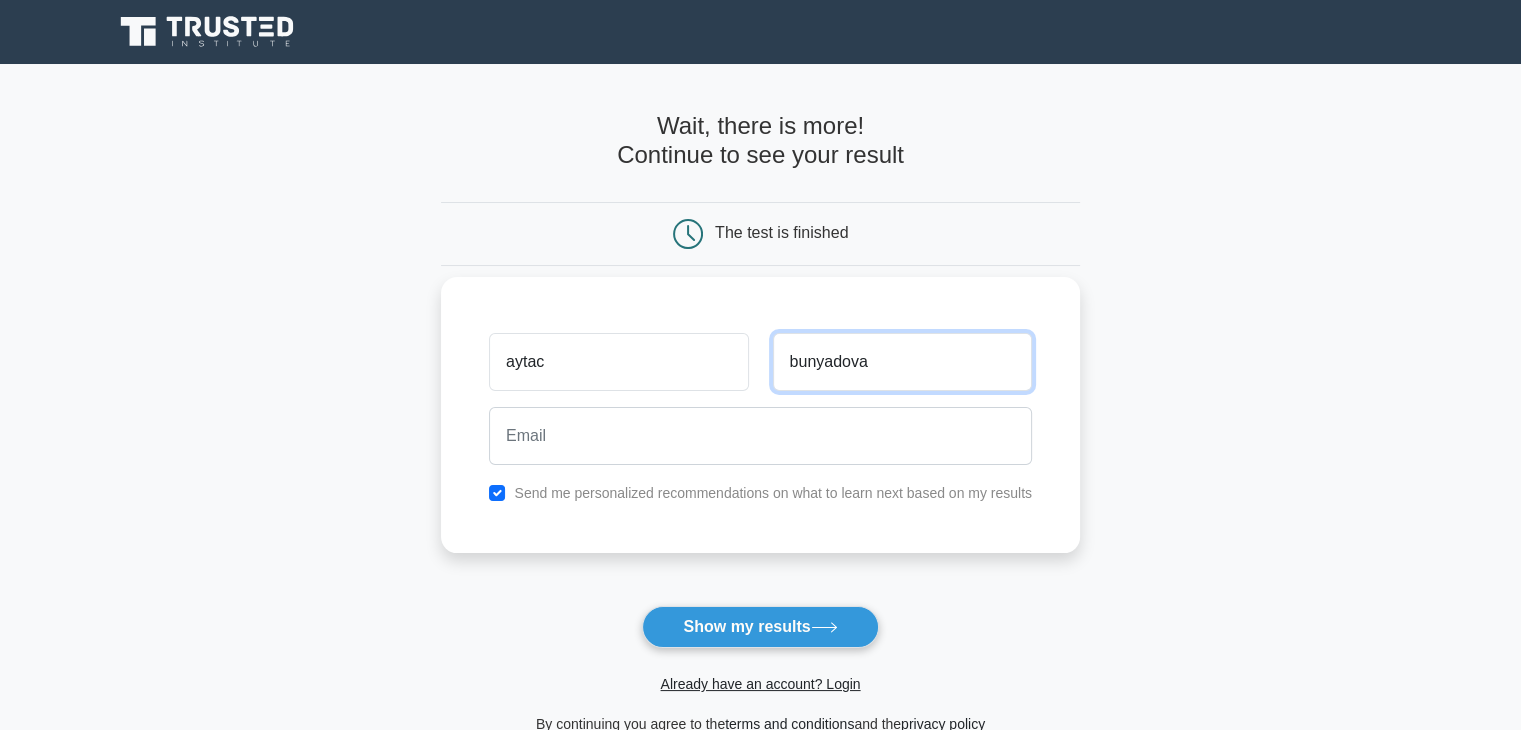 type on "bunyadova" 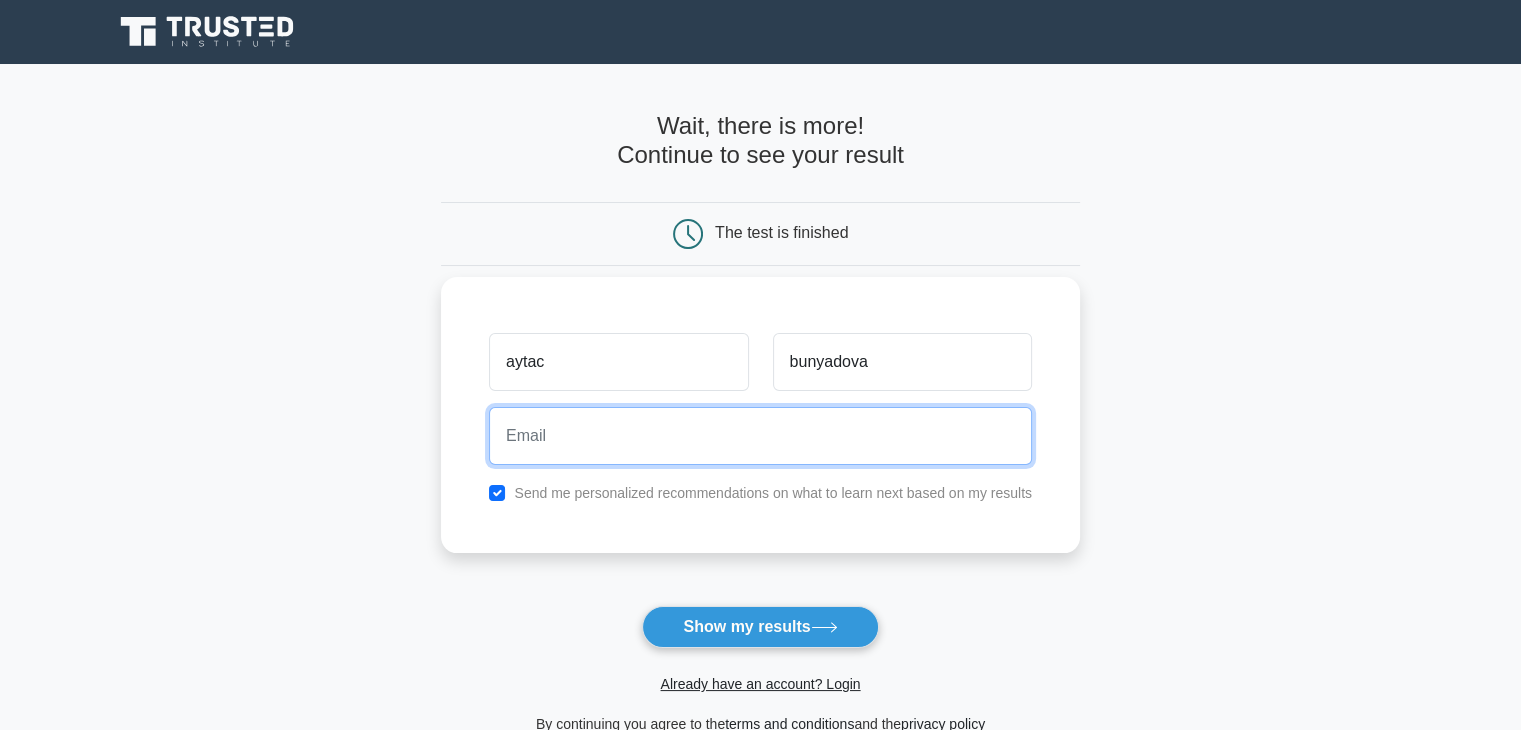 click at bounding box center (760, 436) 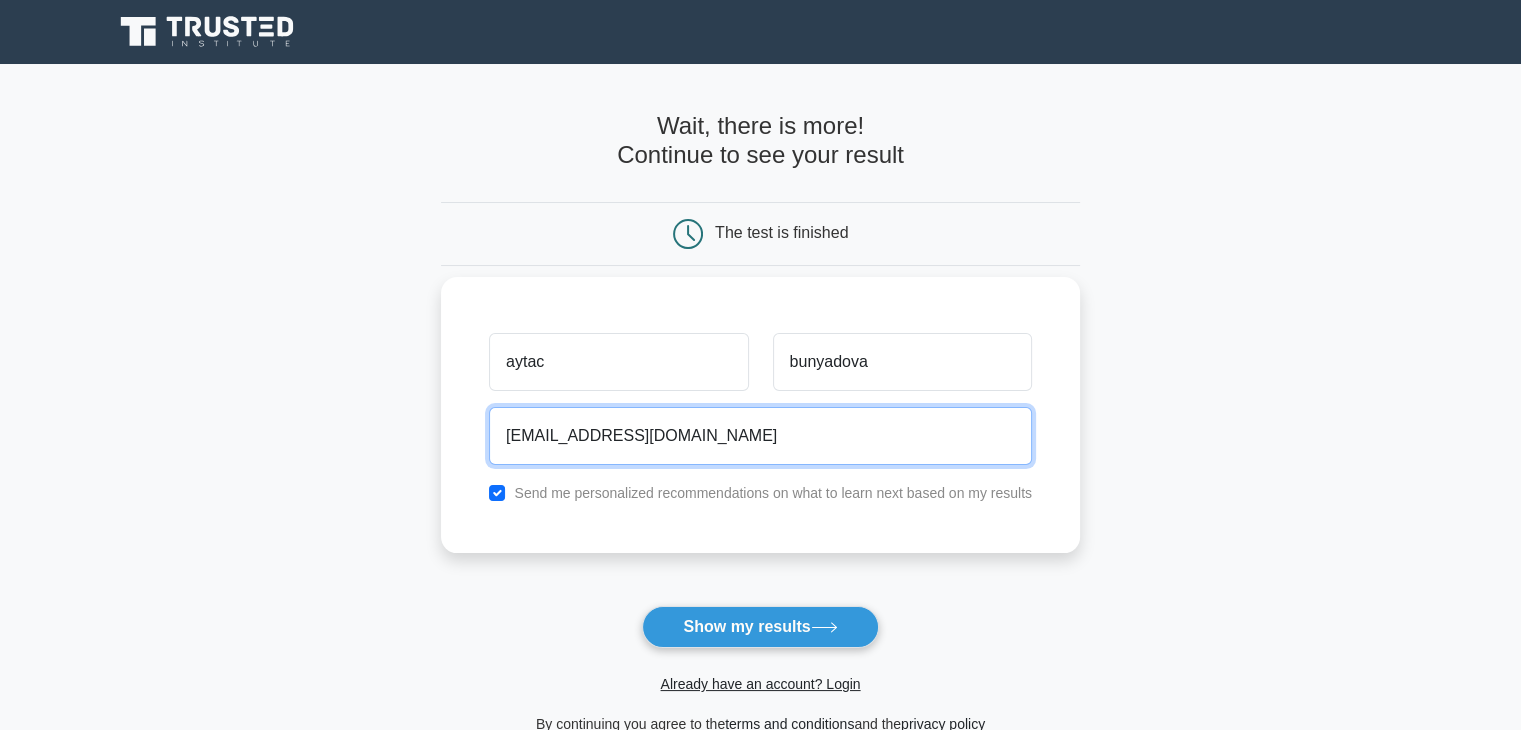 type on "aytacbunyadova2006@gmail.com" 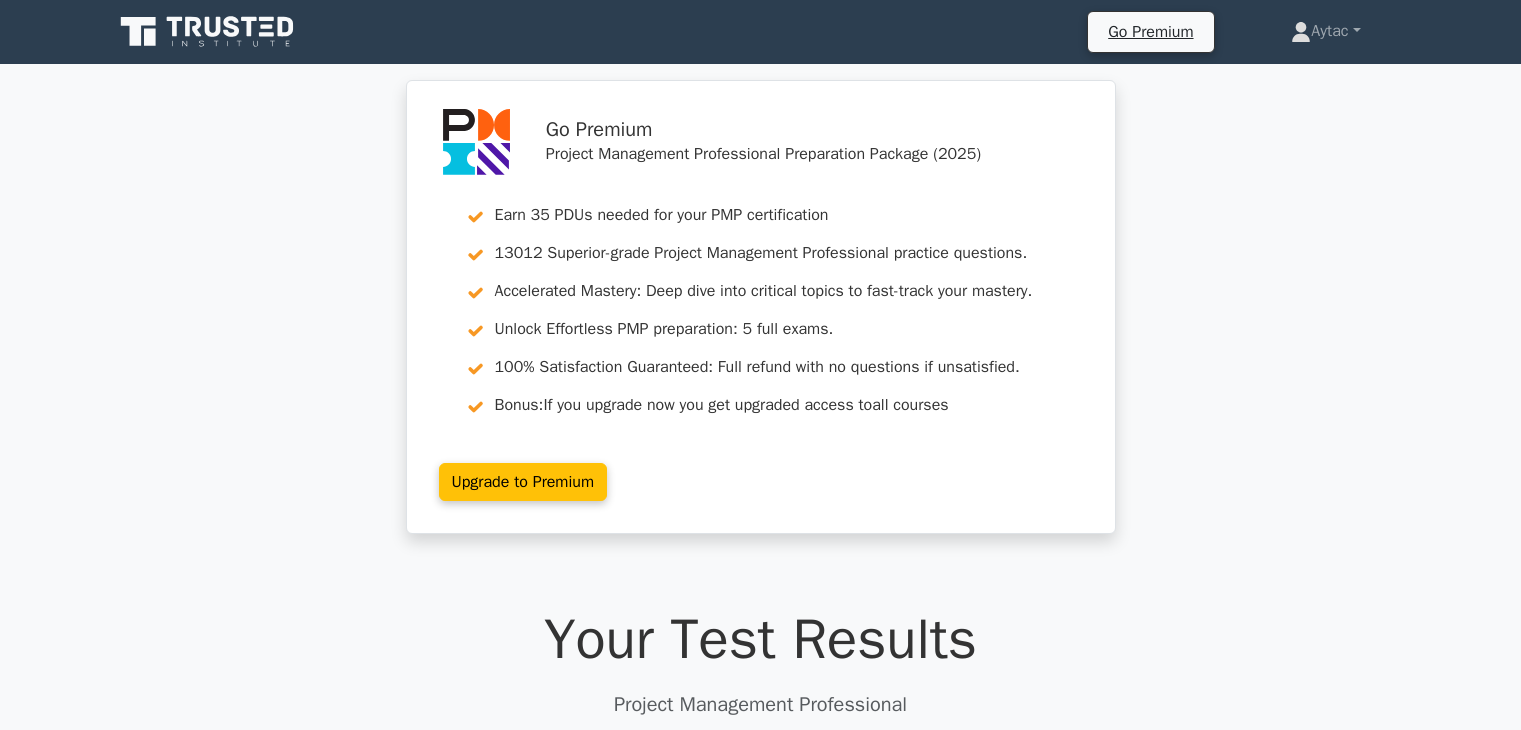 scroll, scrollTop: 0, scrollLeft: 0, axis: both 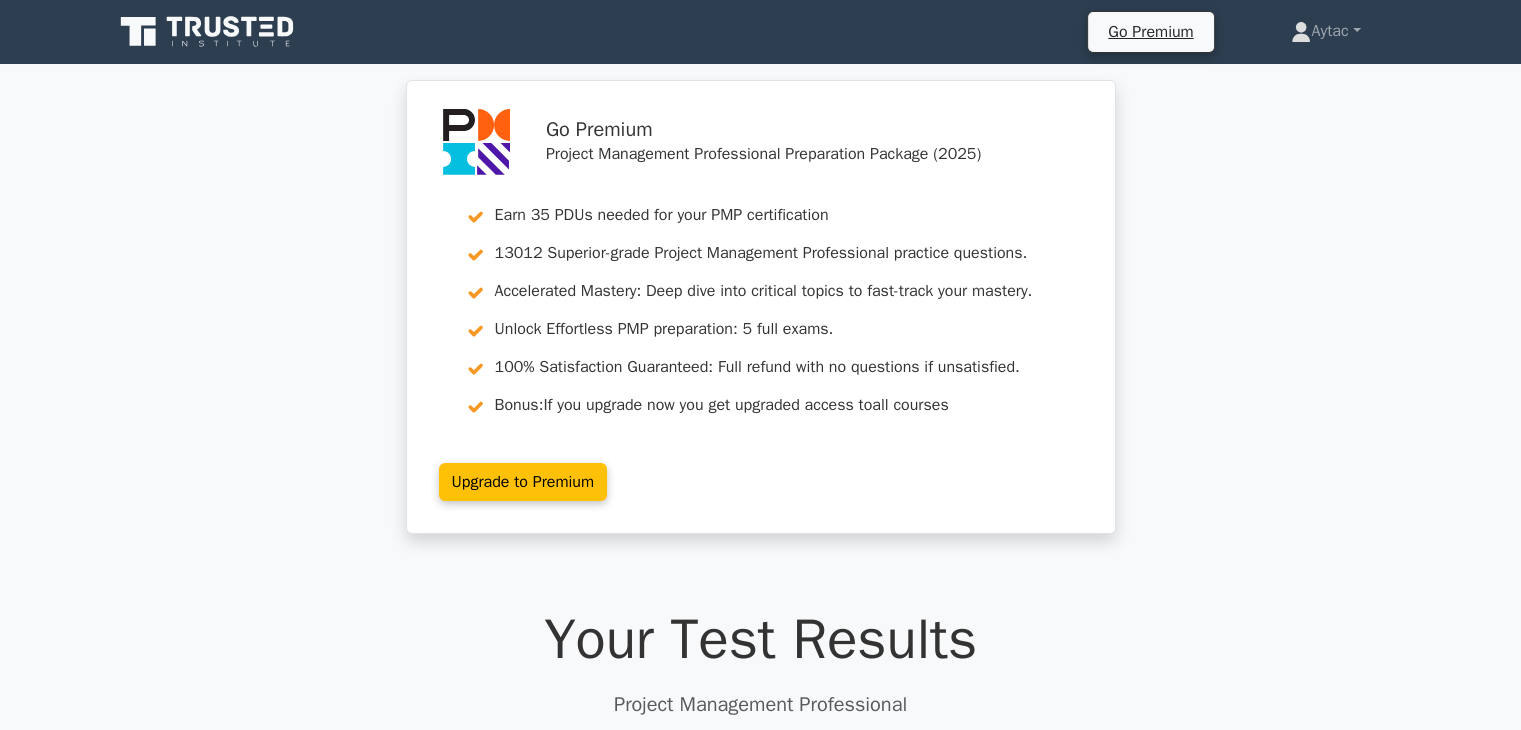 click 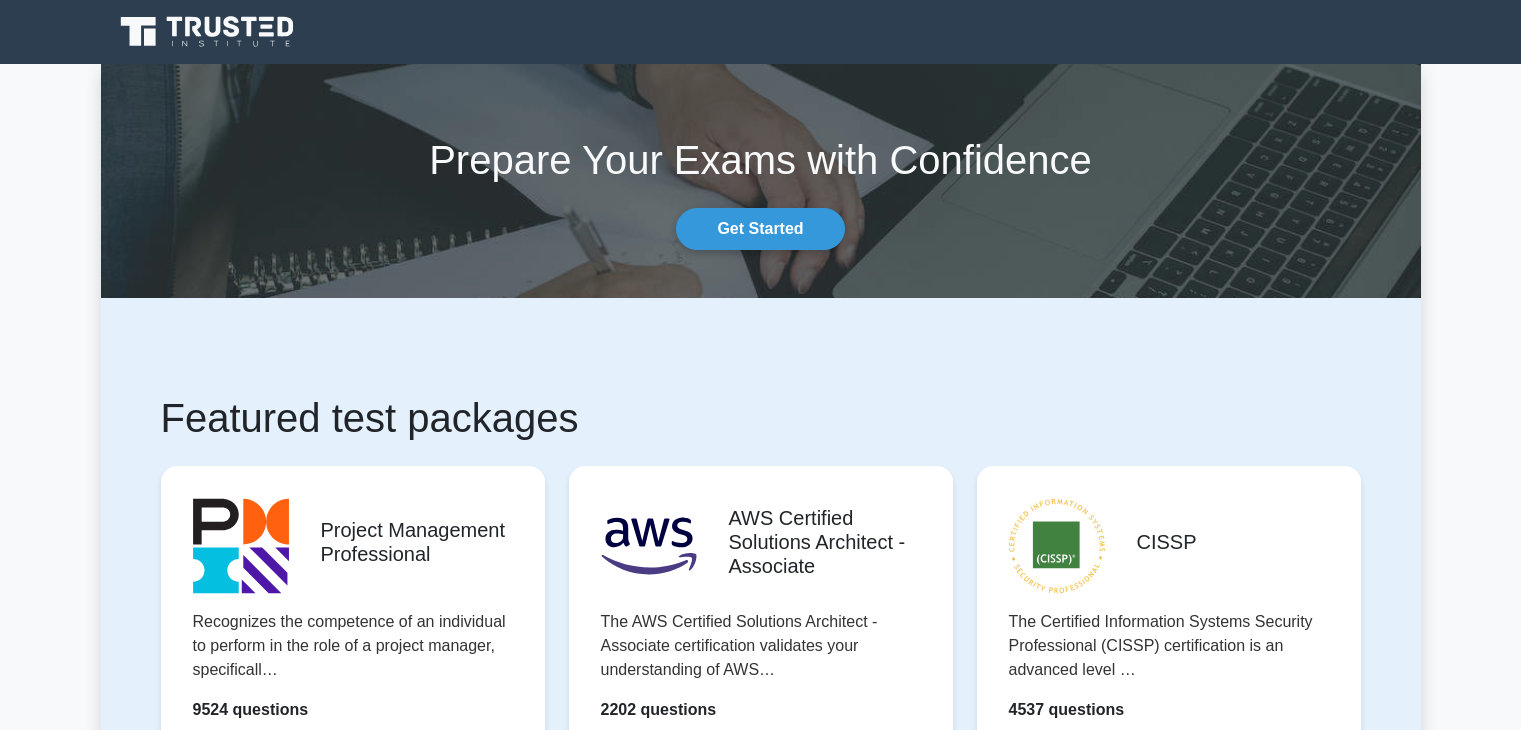 scroll, scrollTop: 0, scrollLeft: 0, axis: both 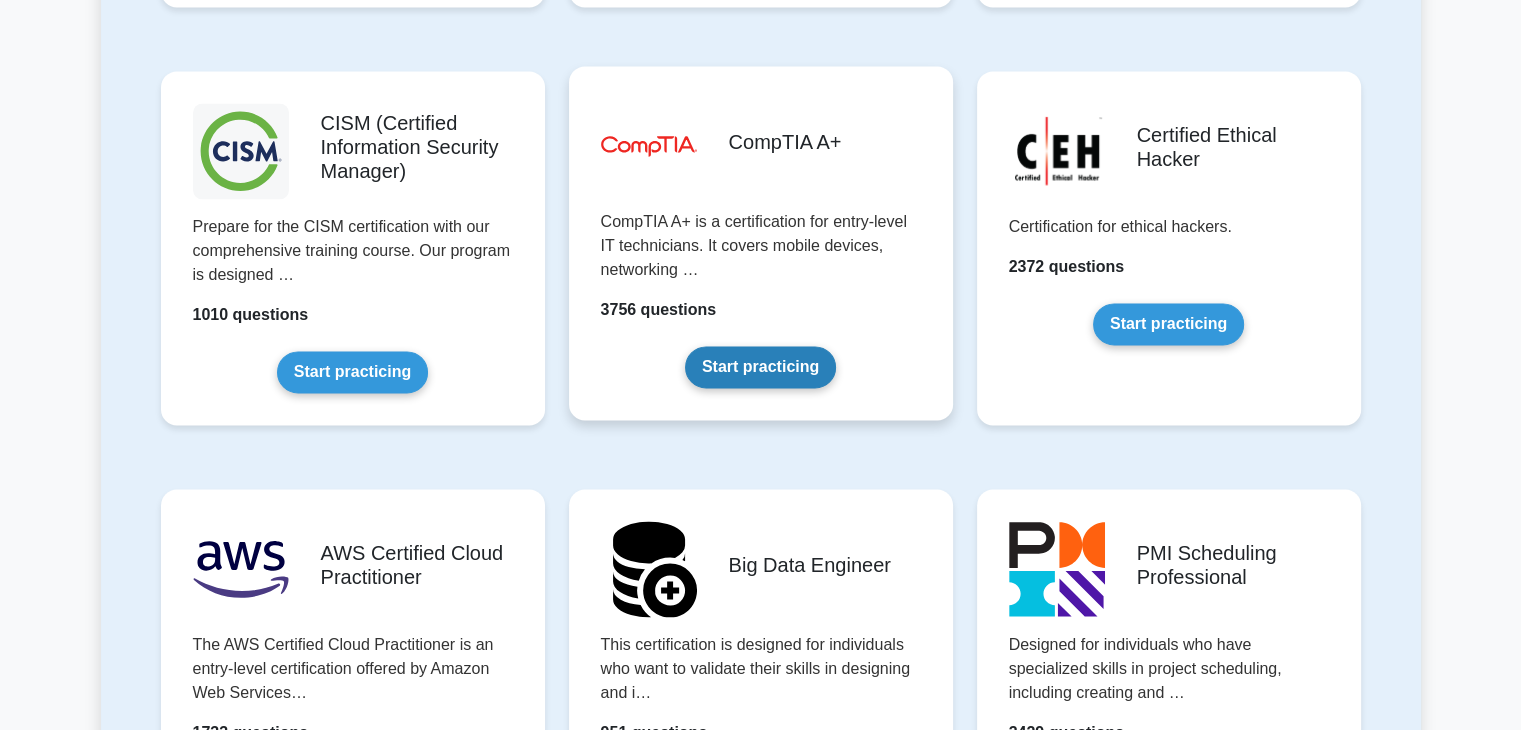 click on "Start practicing" at bounding box center (760, 367) 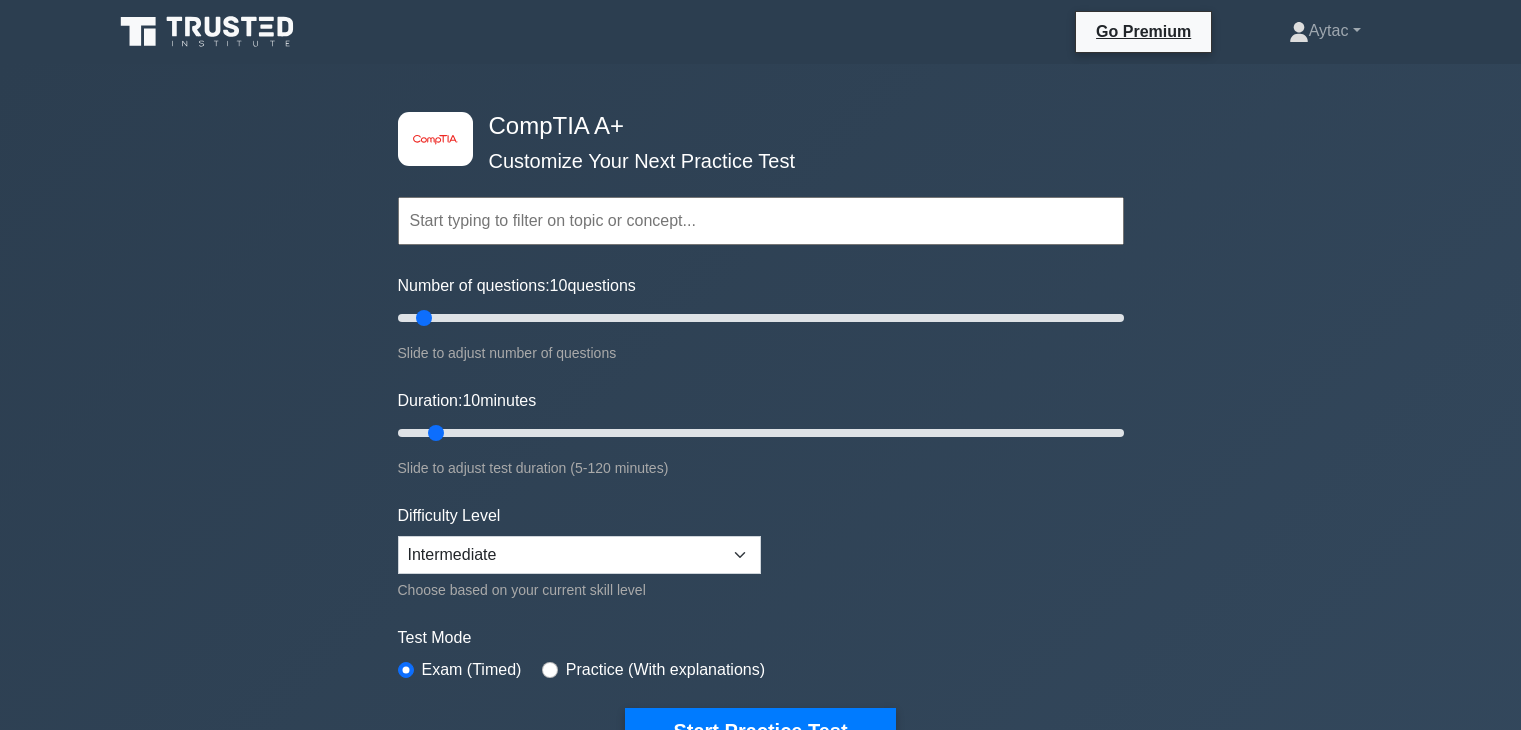 scroll, scrollTop: 0, scrollLeft: 0, axis: both 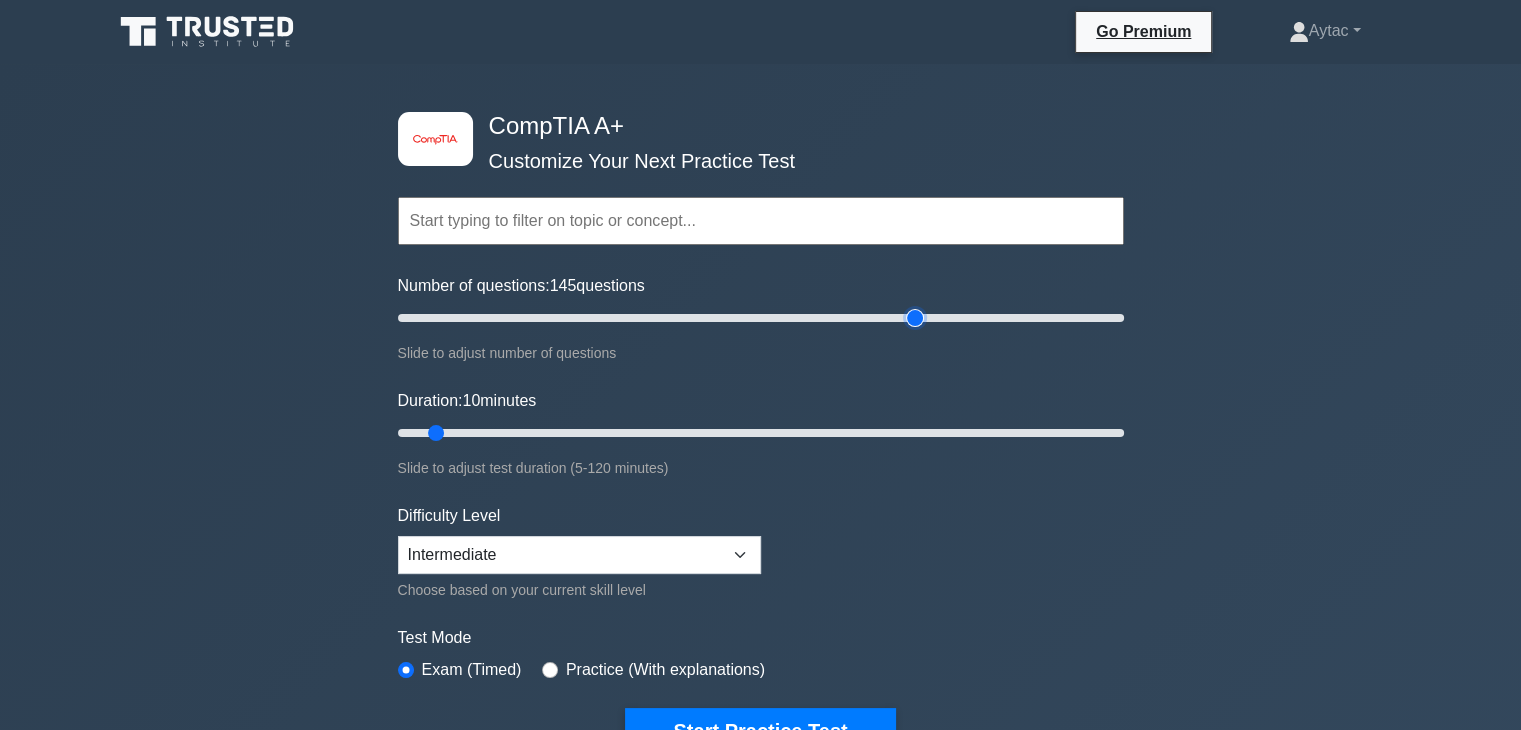 click on "Number of questions:  145  questions" at bounding box center (761, 318) 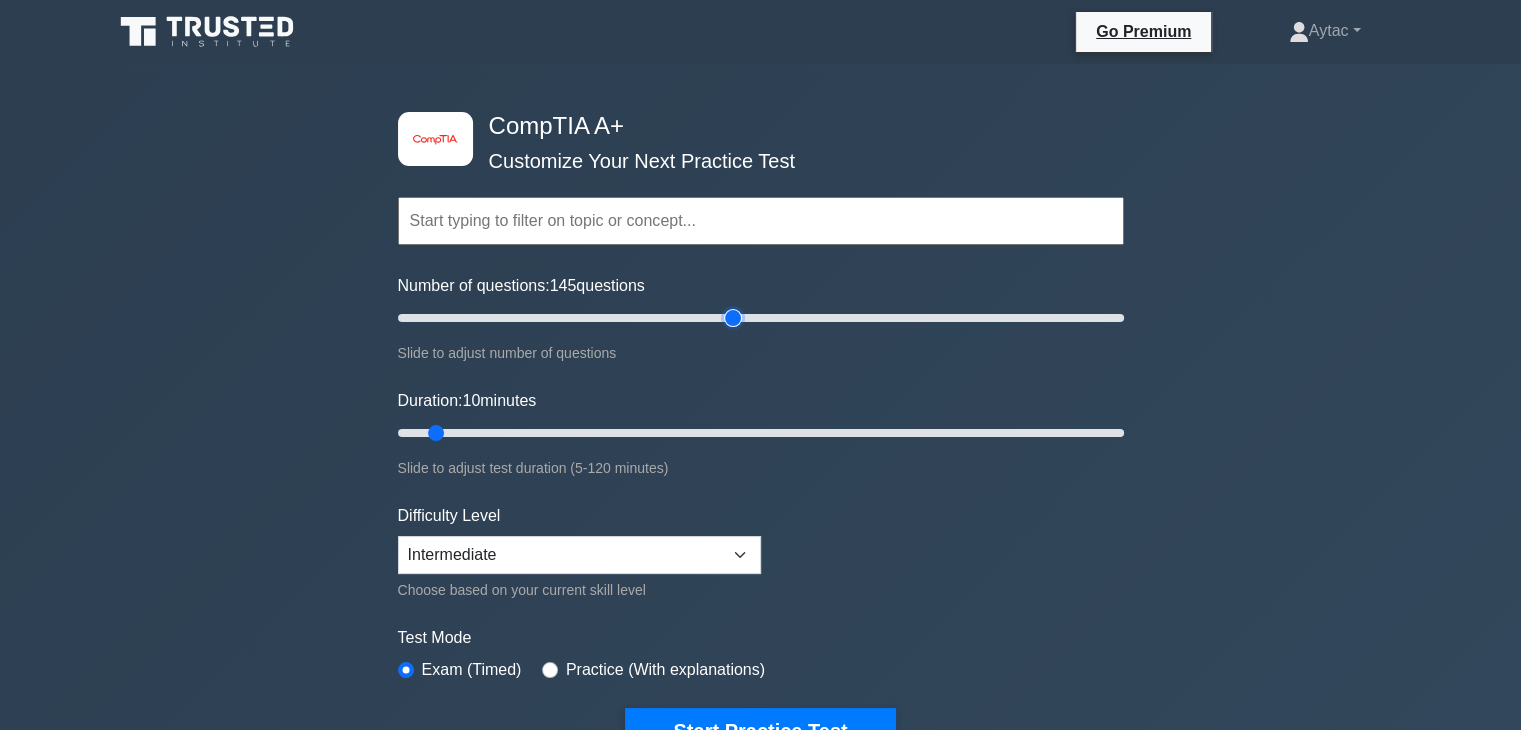 click on "Number of questions:  145  questions" at bounding box center [761, 318] 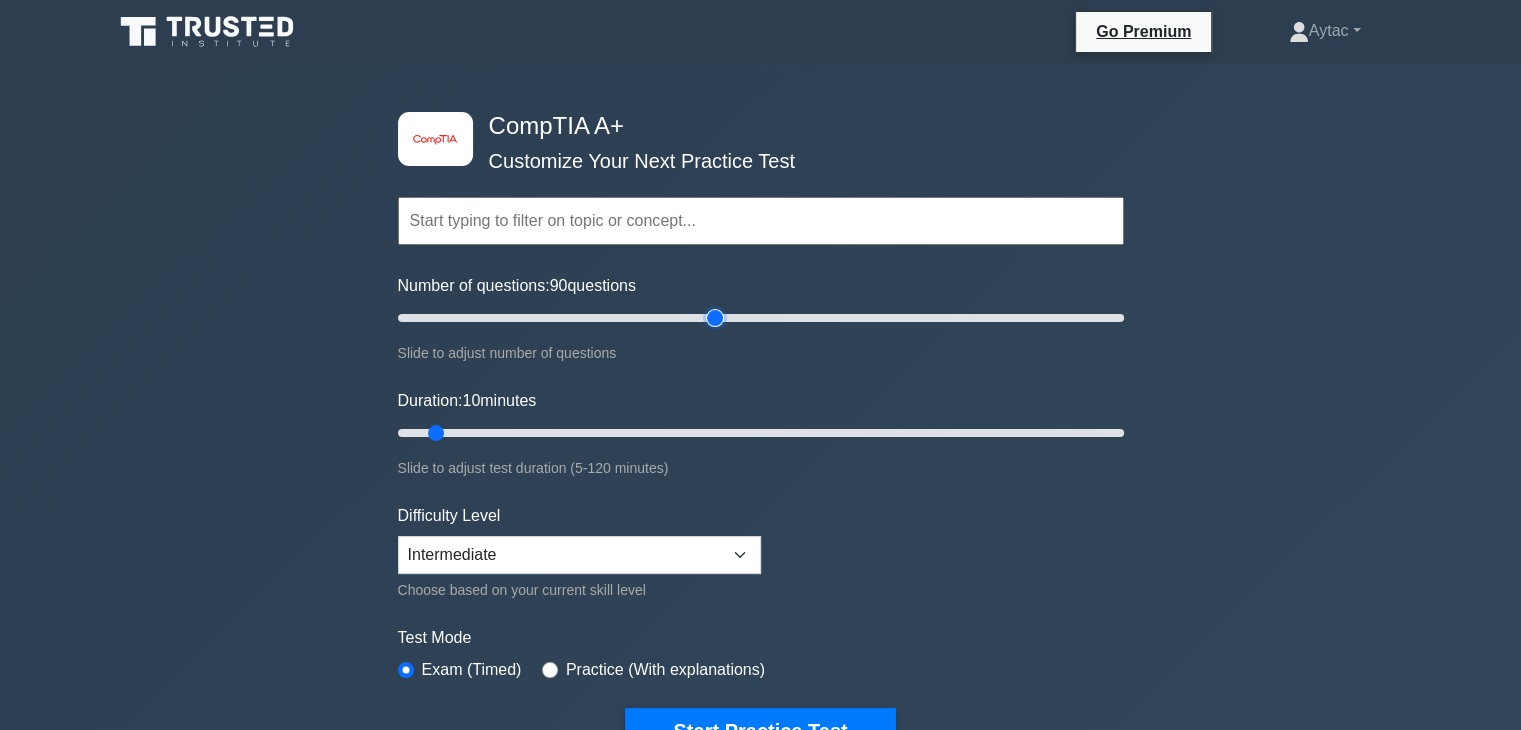 click on "Number of questions:  90  questions" at bounding box center [761, 318] 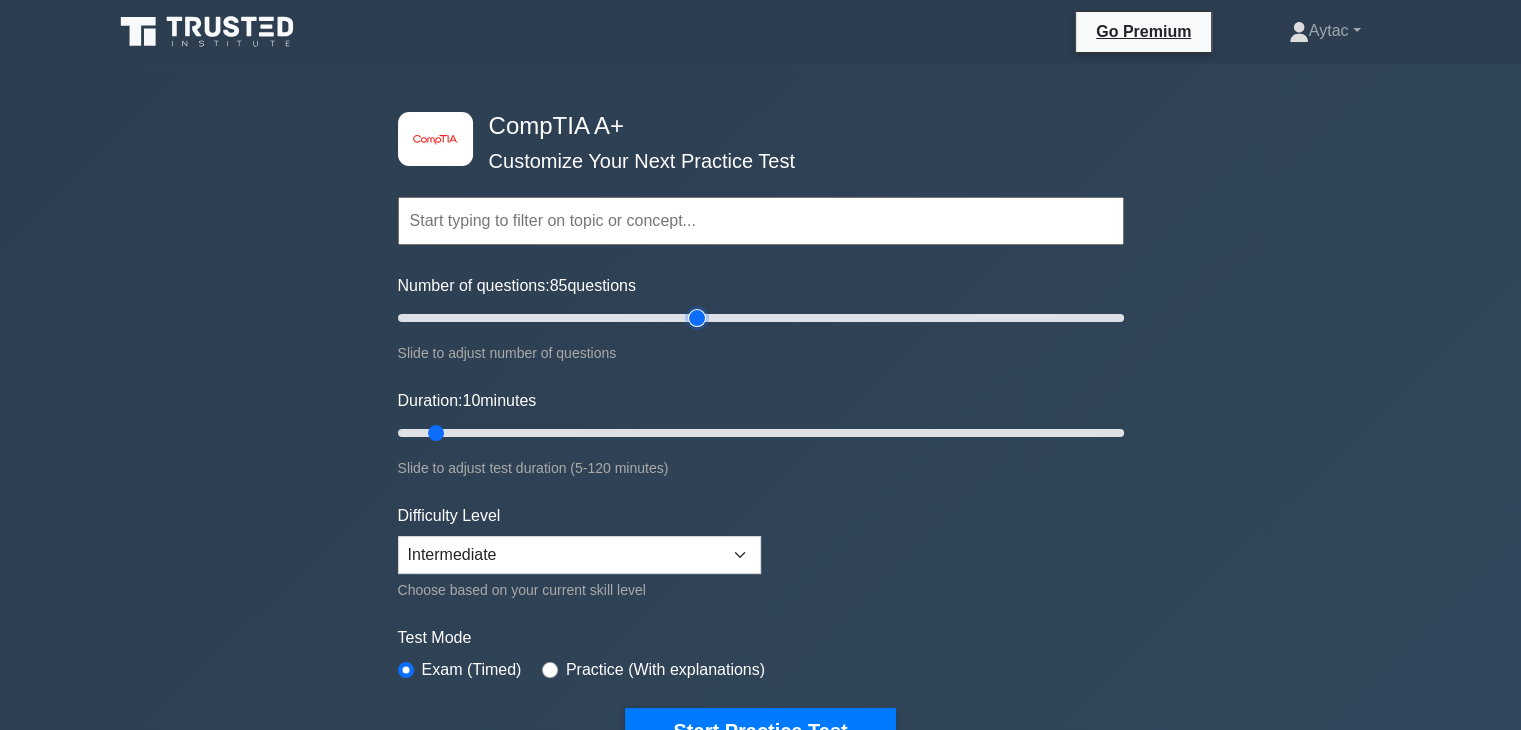 type on "90" 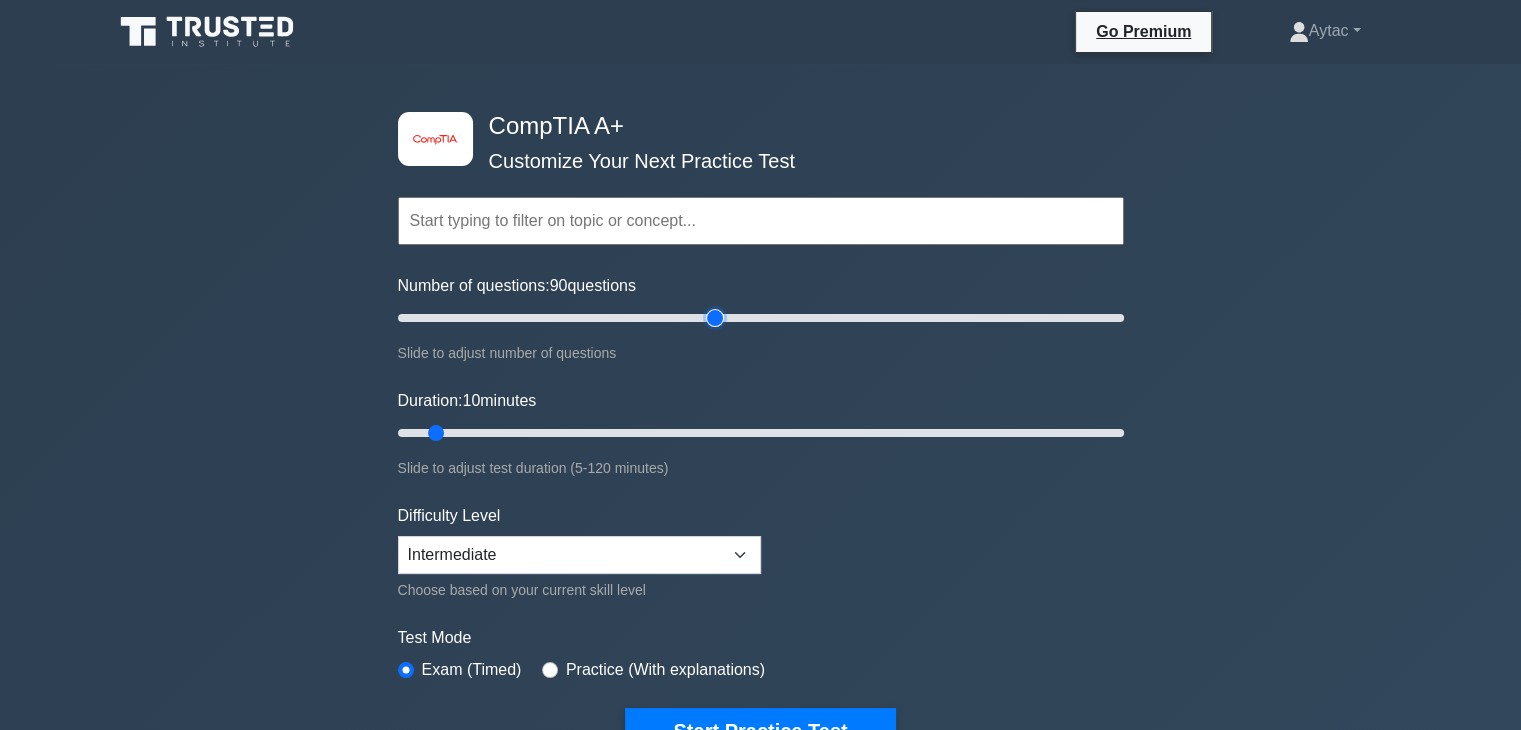 scroll, scrollTop: 79, scrollLeft: 0, axis: vertical 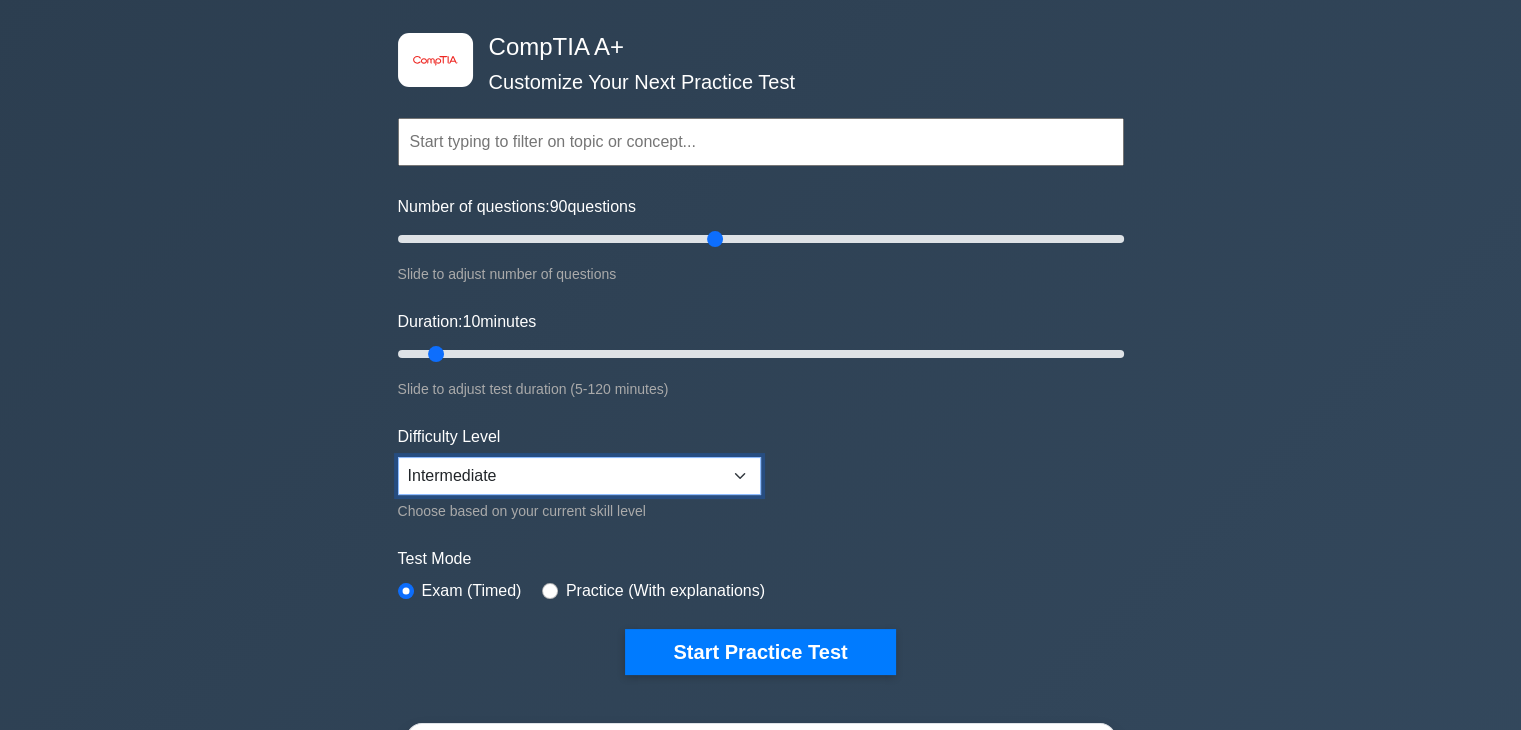 click on "Beginner
Intermediate
Expert" at bounding box center [579, 476] 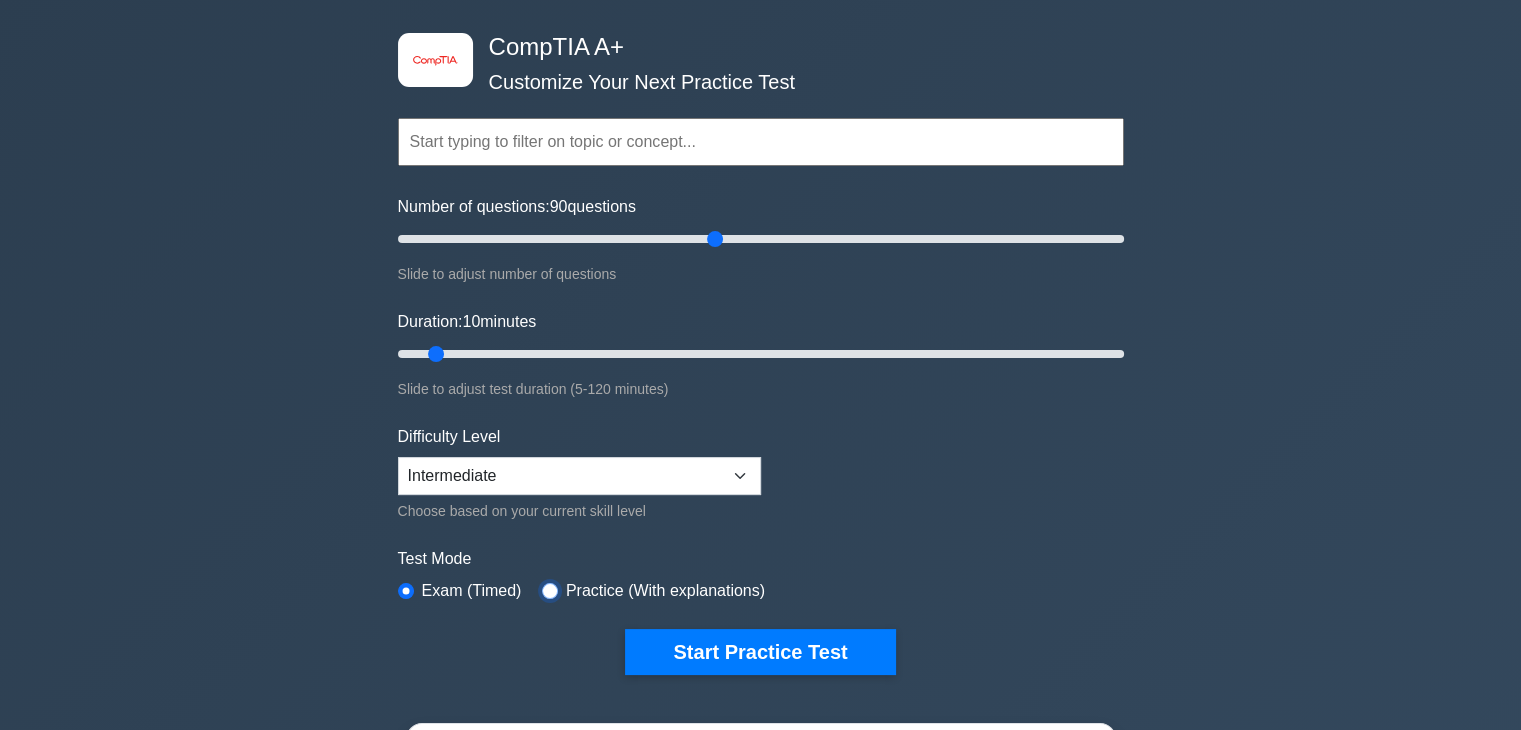 drag, startPoint x: 548, startPoint y: 581, endPoint x: 541, endPoint y: 589, distance: 10.630146 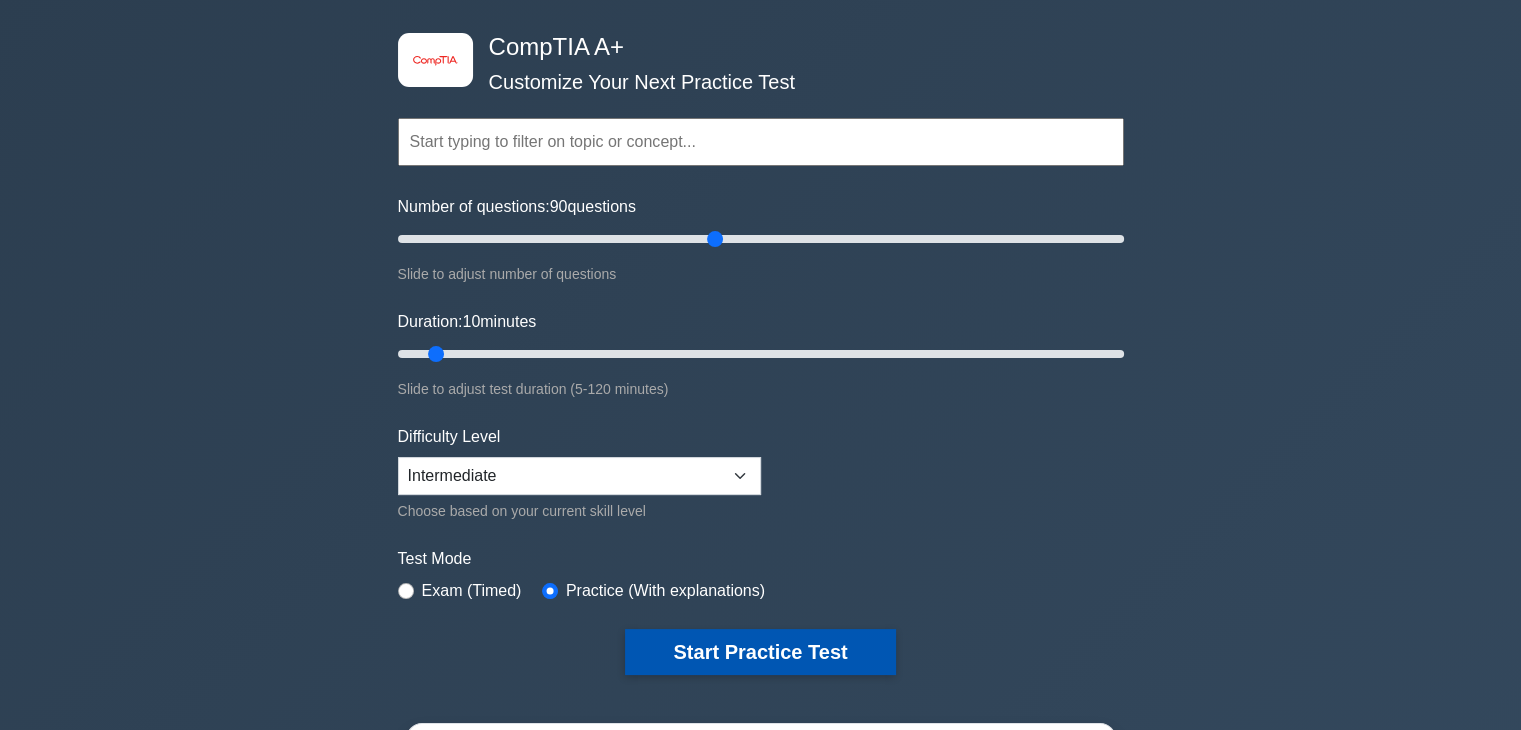 click on "Start Practice Test" at bounding box center (760, 652) 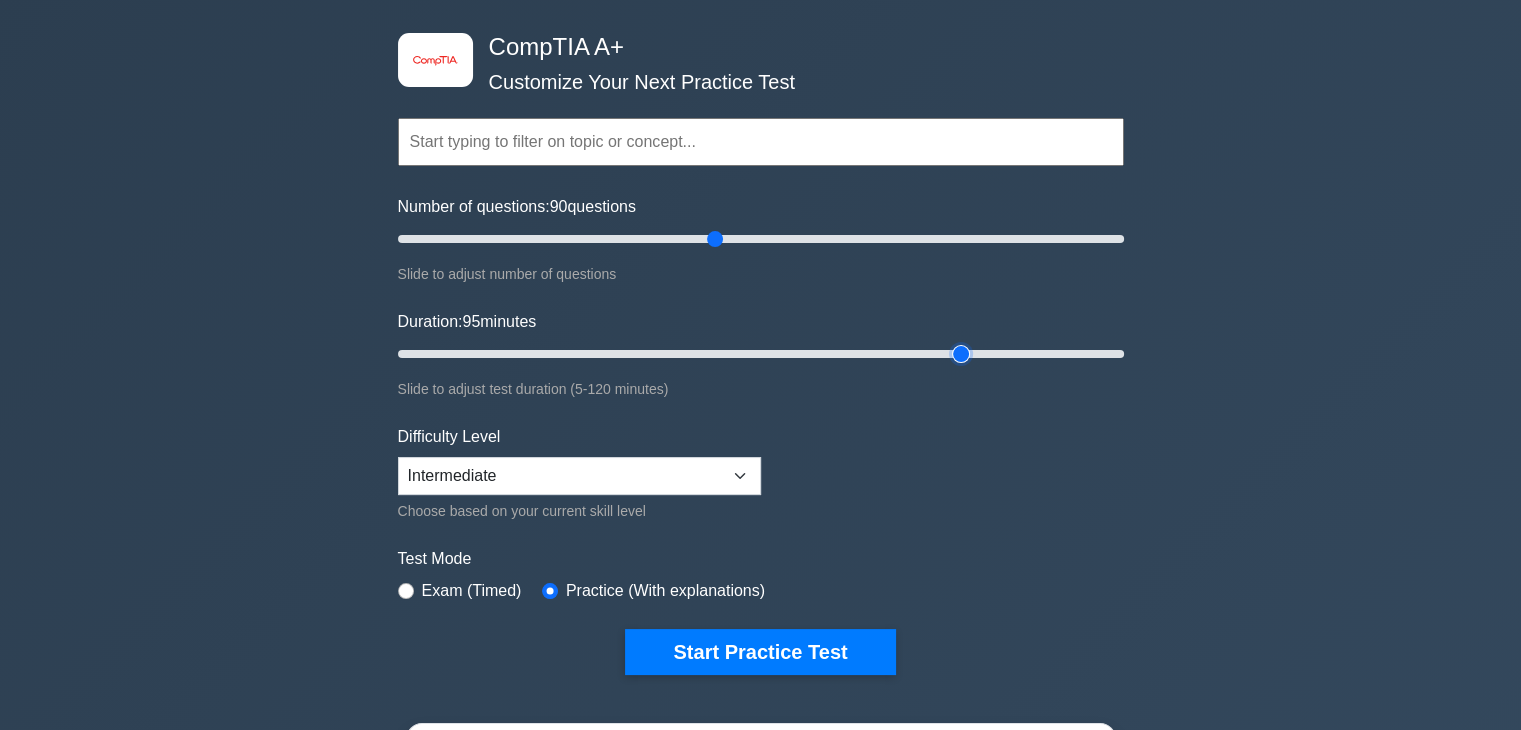 type on "95" 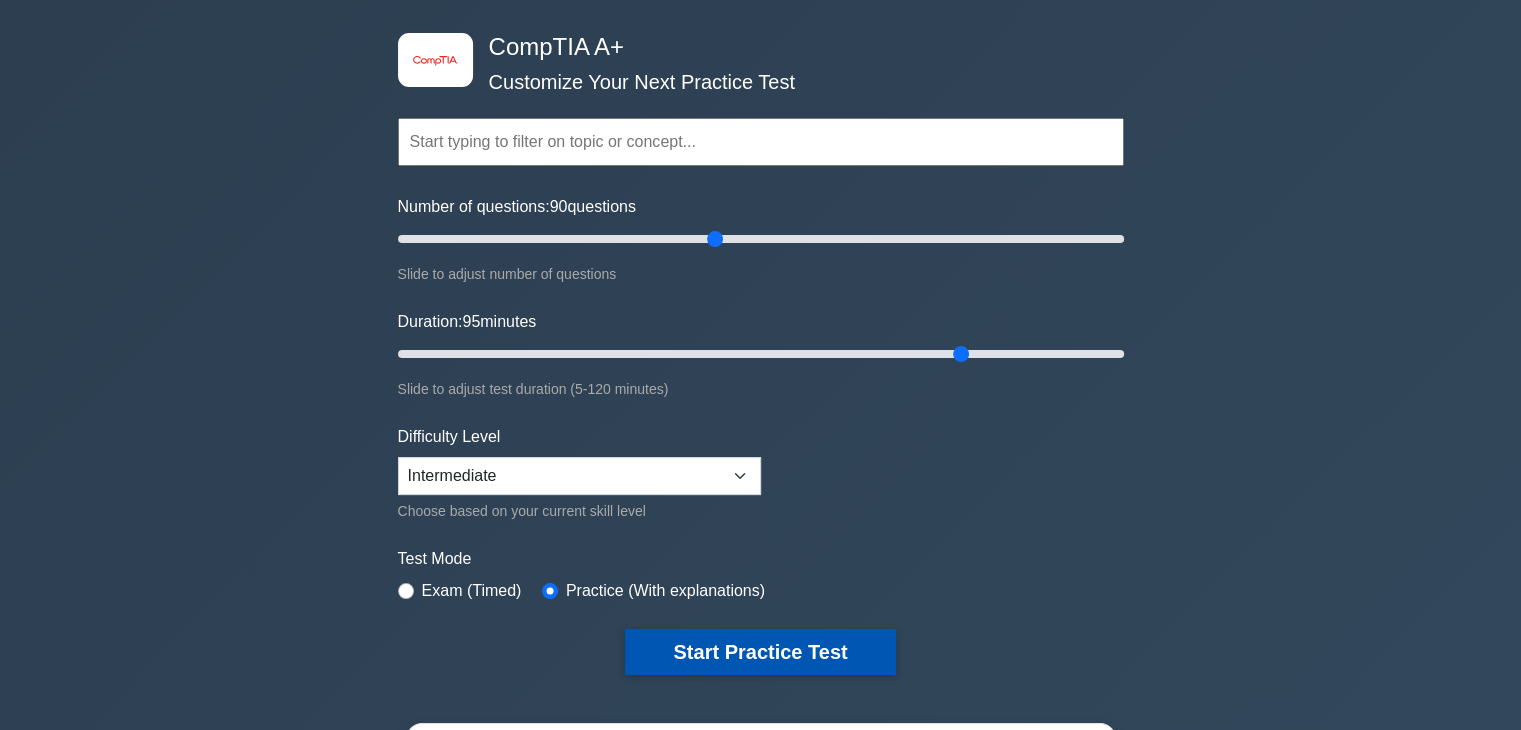 click on "Start Practice Test" at bounding box center (760, 652) 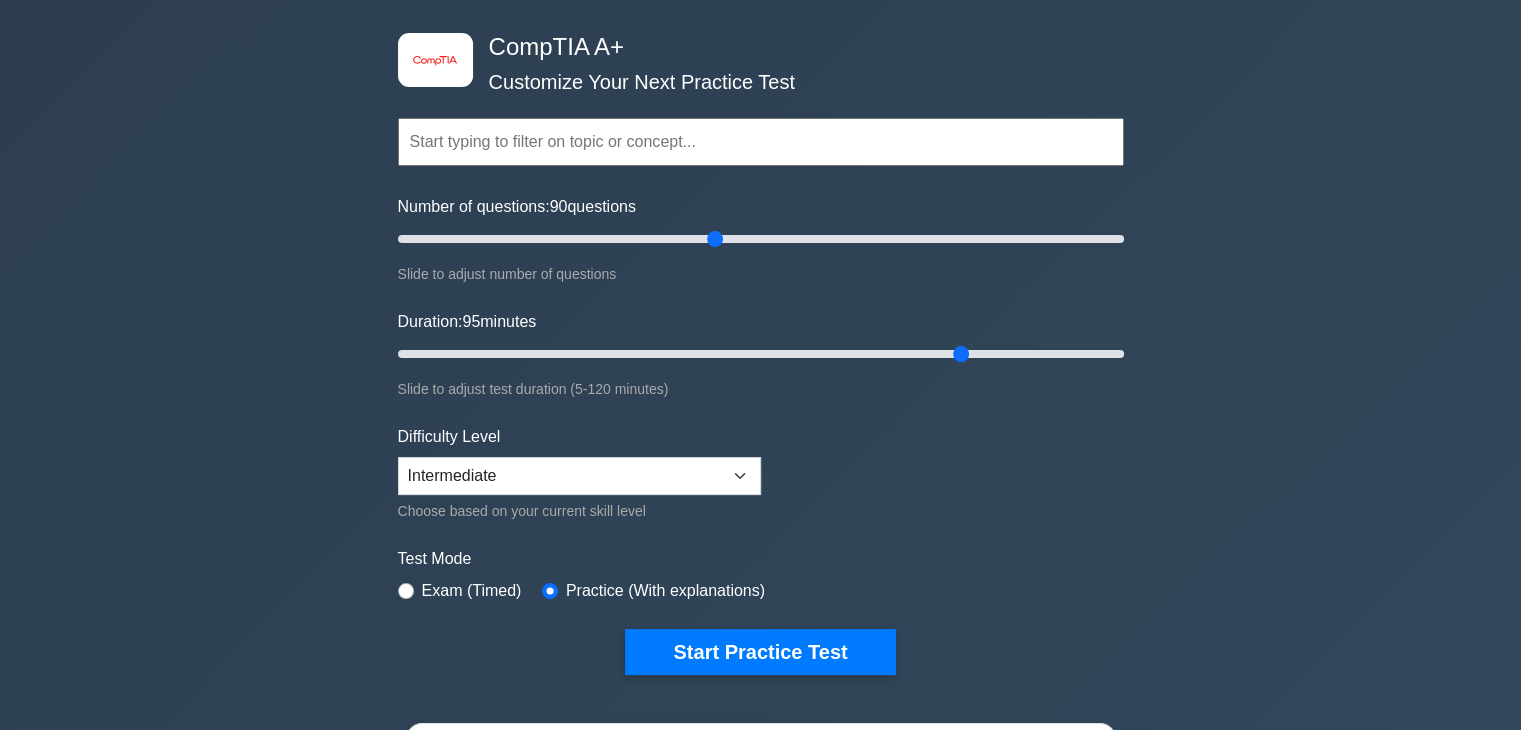 scroll, scrollTop: 0, scrollLeft: 0, axis: both 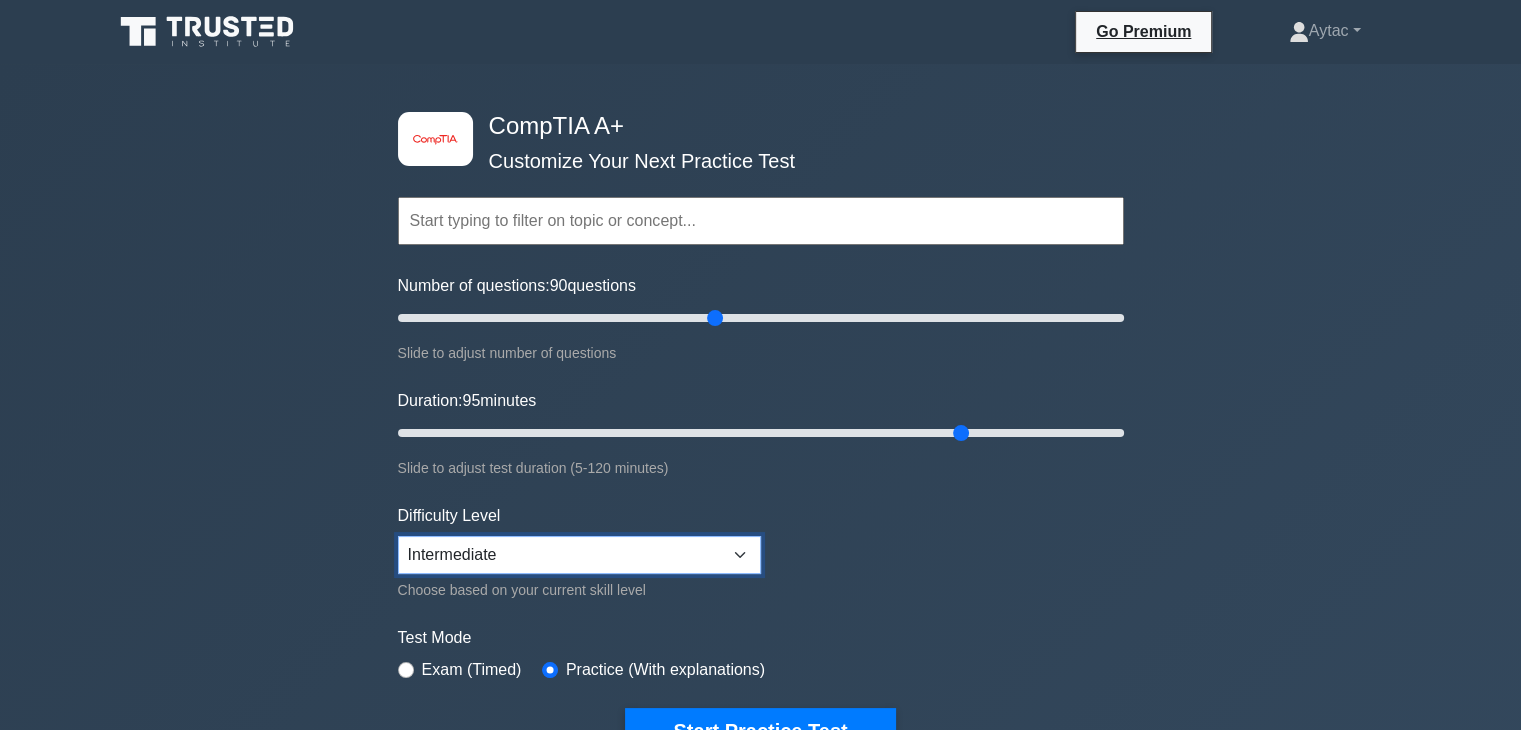 click on "Beginner
Intermediate
Expert" at bounding box center [579, 555] 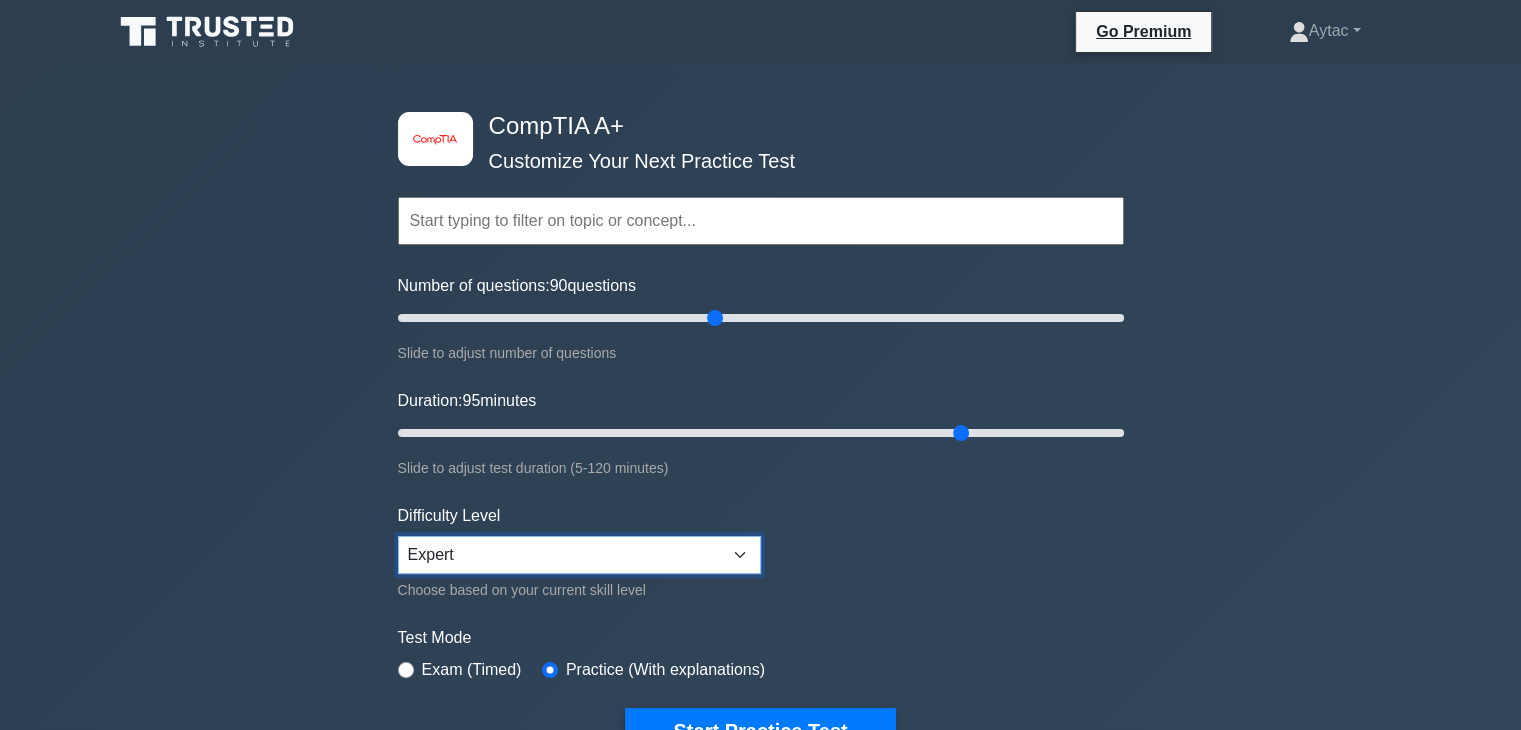 click on "Beginner
Intermediate
Expert" at bounding box center (579, 555) 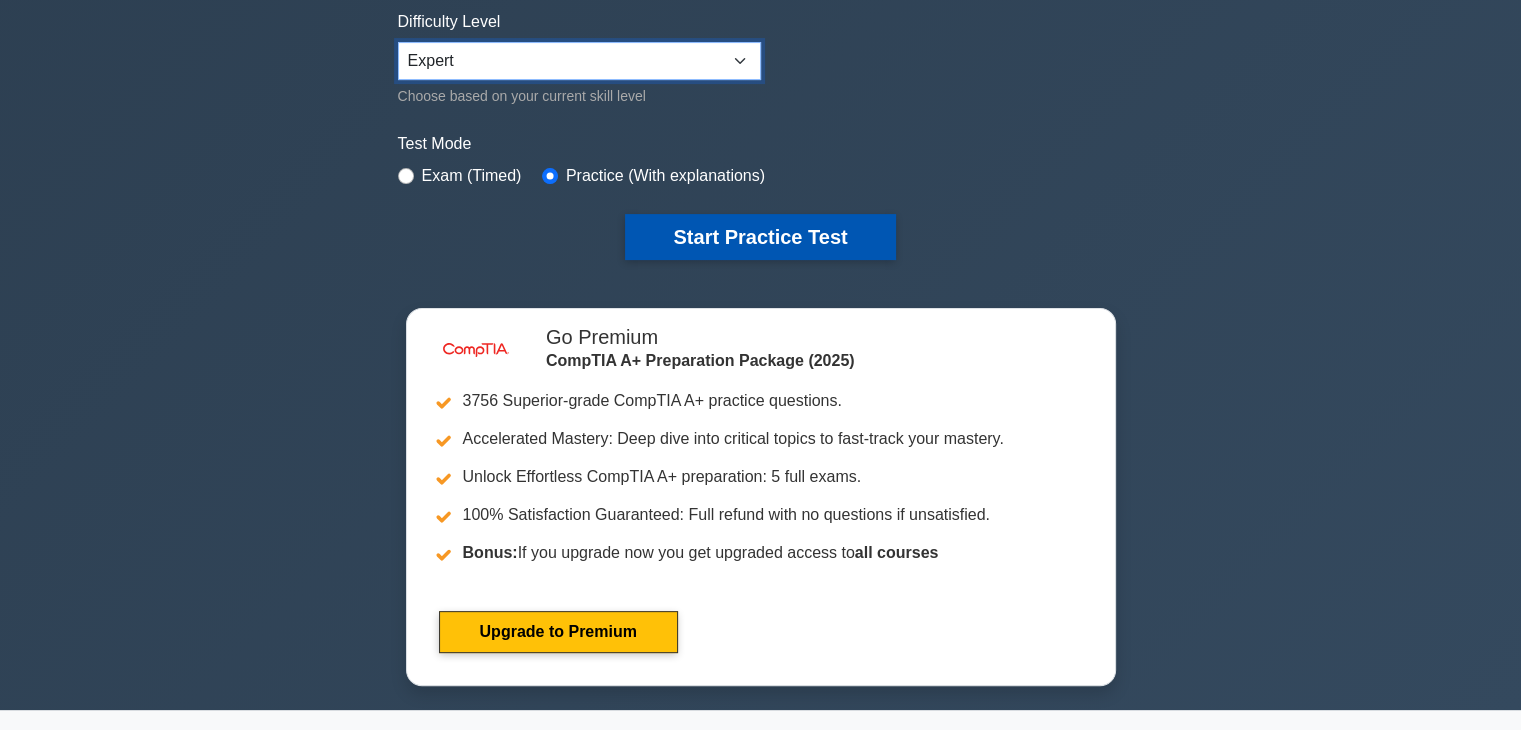 scroll, scrollTop: 542, scrollLeft: 0, axis: vertical 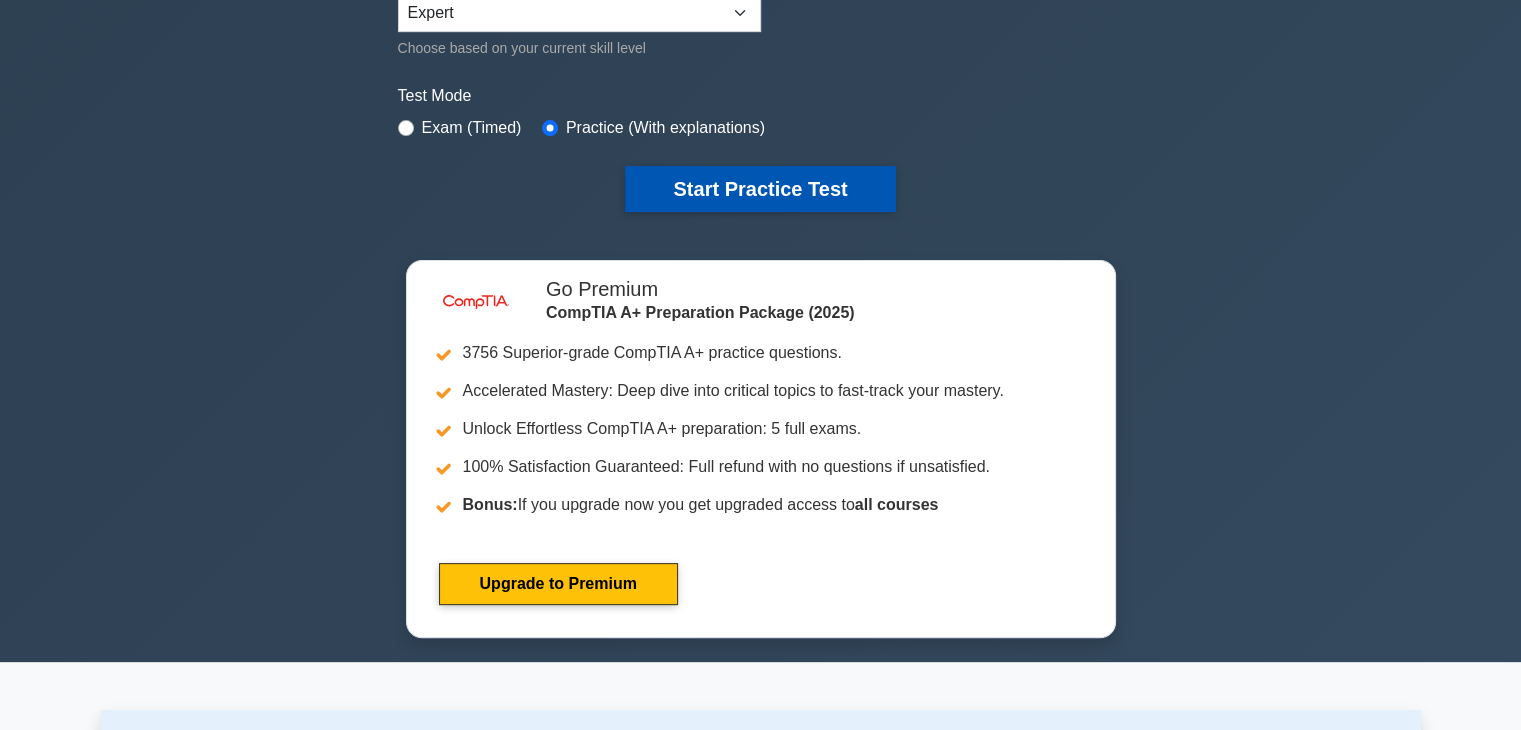 click on "Start Practice Test" at bounding box center [760, 189] 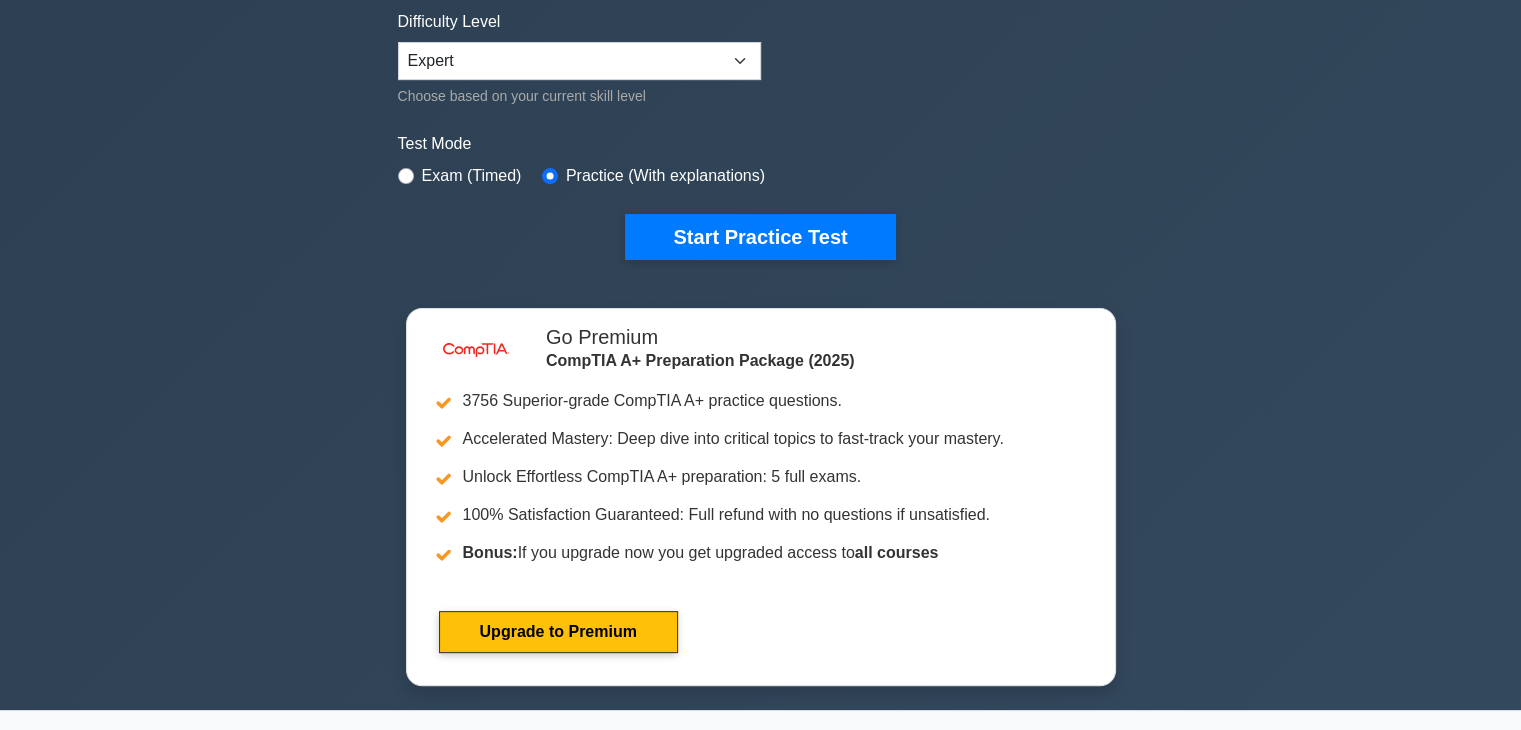 scroll, scrollTop: 654, scrollLeft: 0, axis: vertical 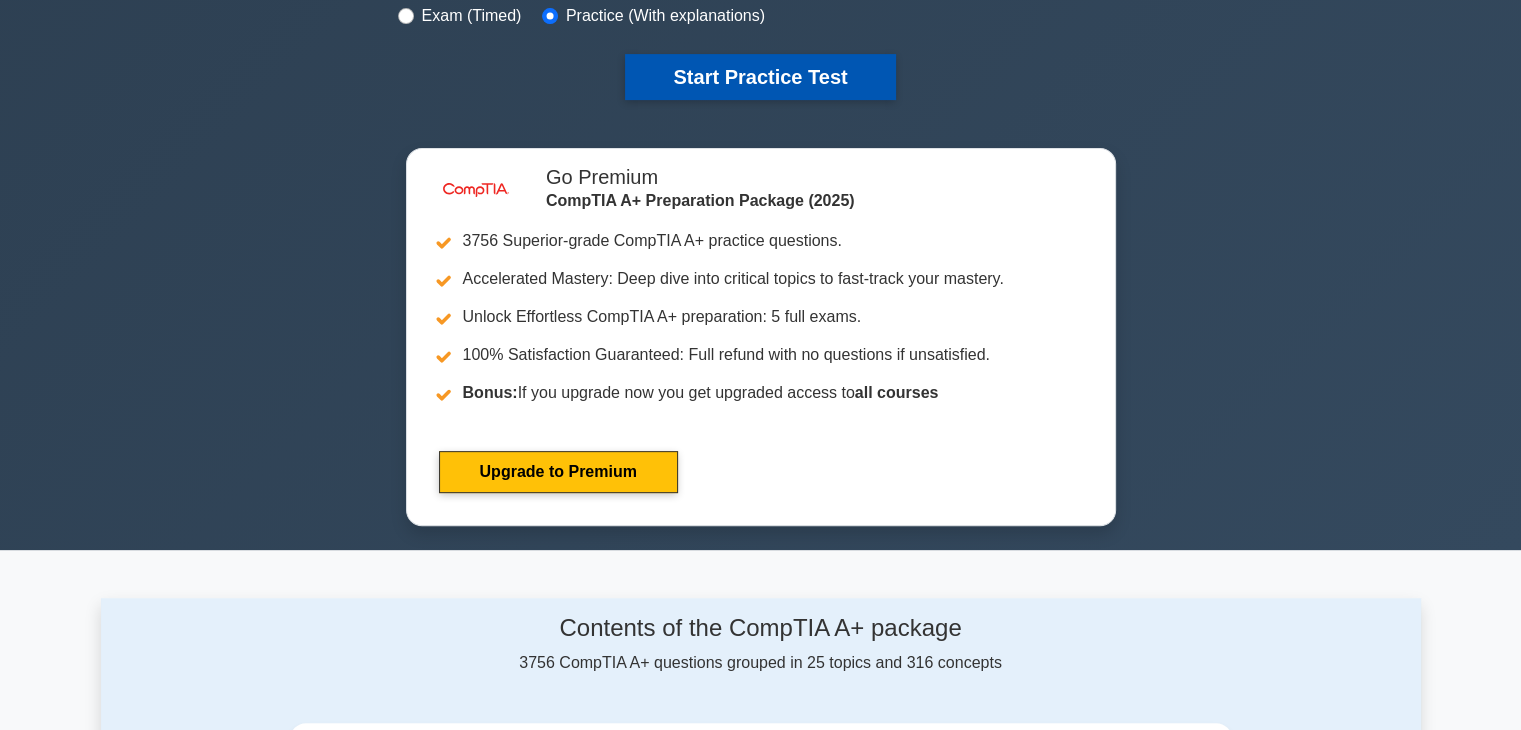 click on "Start Practice Test" at bounding box center (760, 77) 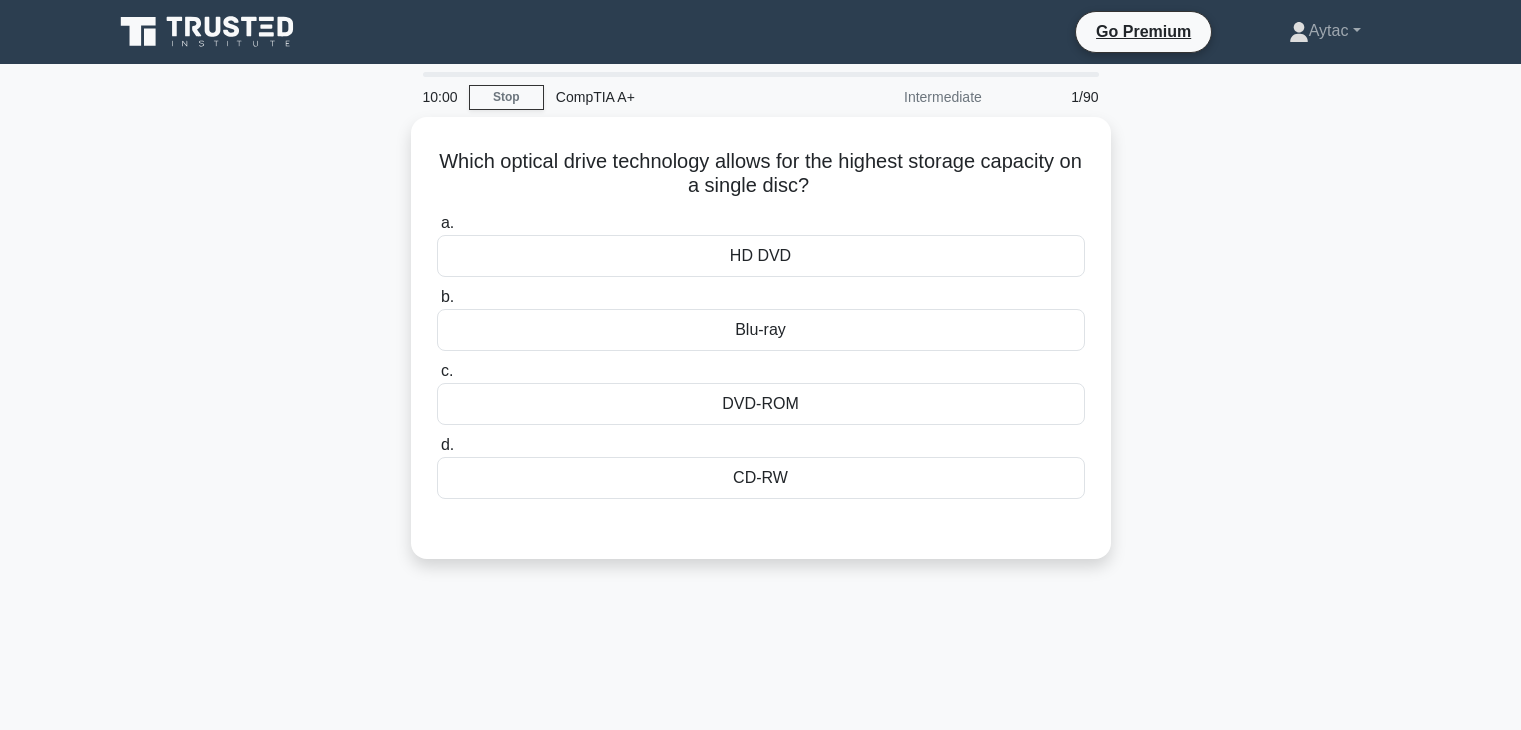 scroll, scrollTop: 0, scrollLeft: 0, axis: both 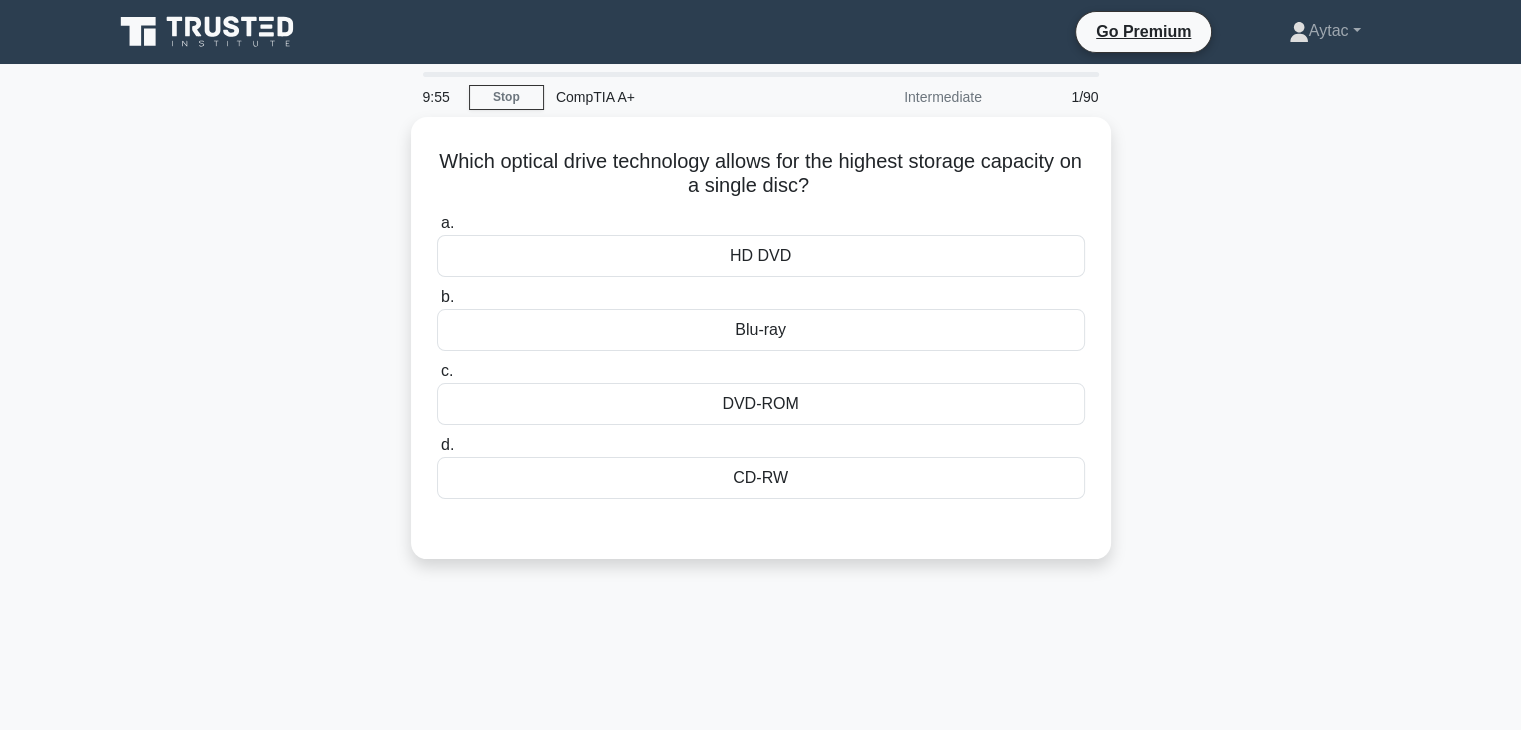 click on "9:55" at bounding box center [440, 97] 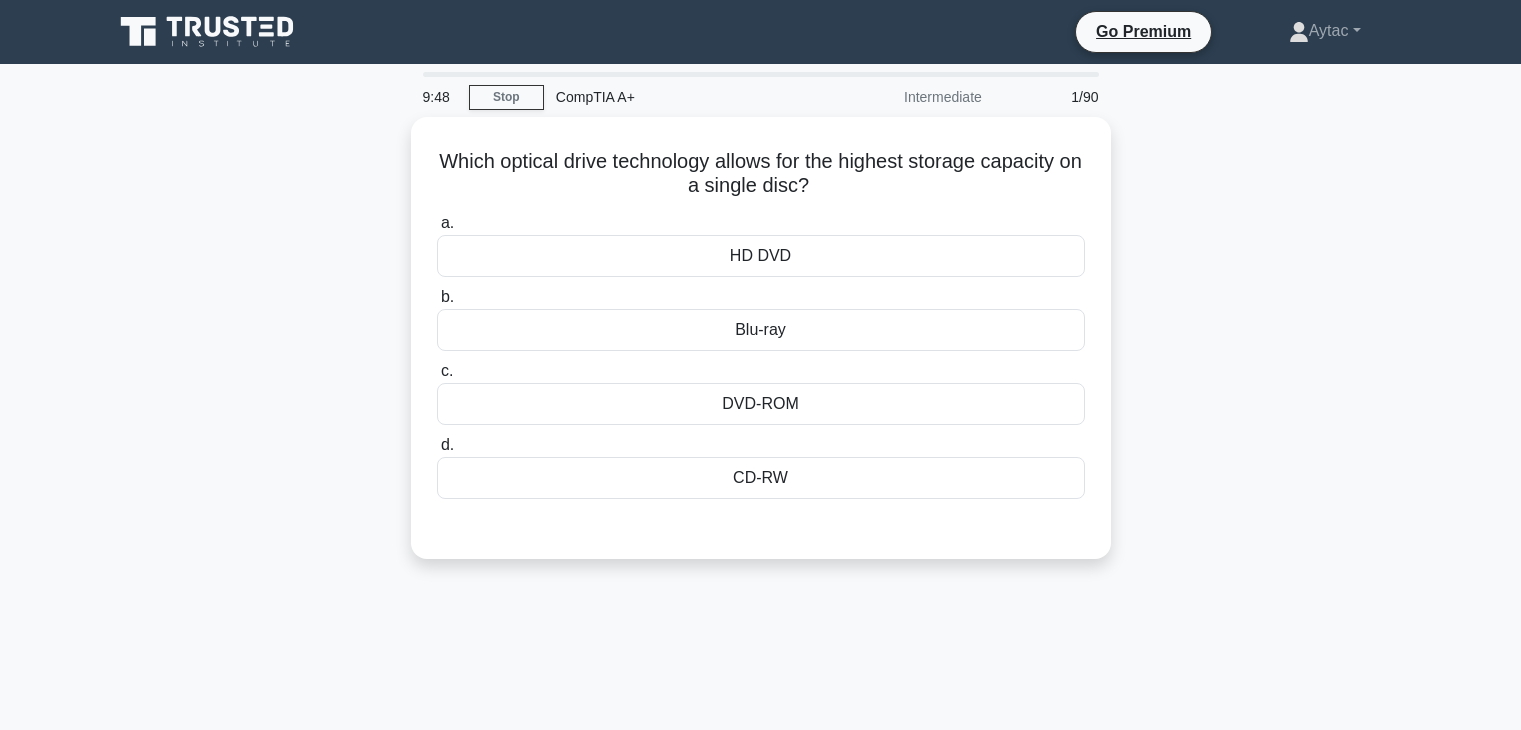 scroll, scrollTop: 0, scrollLeft: 0, axis: both 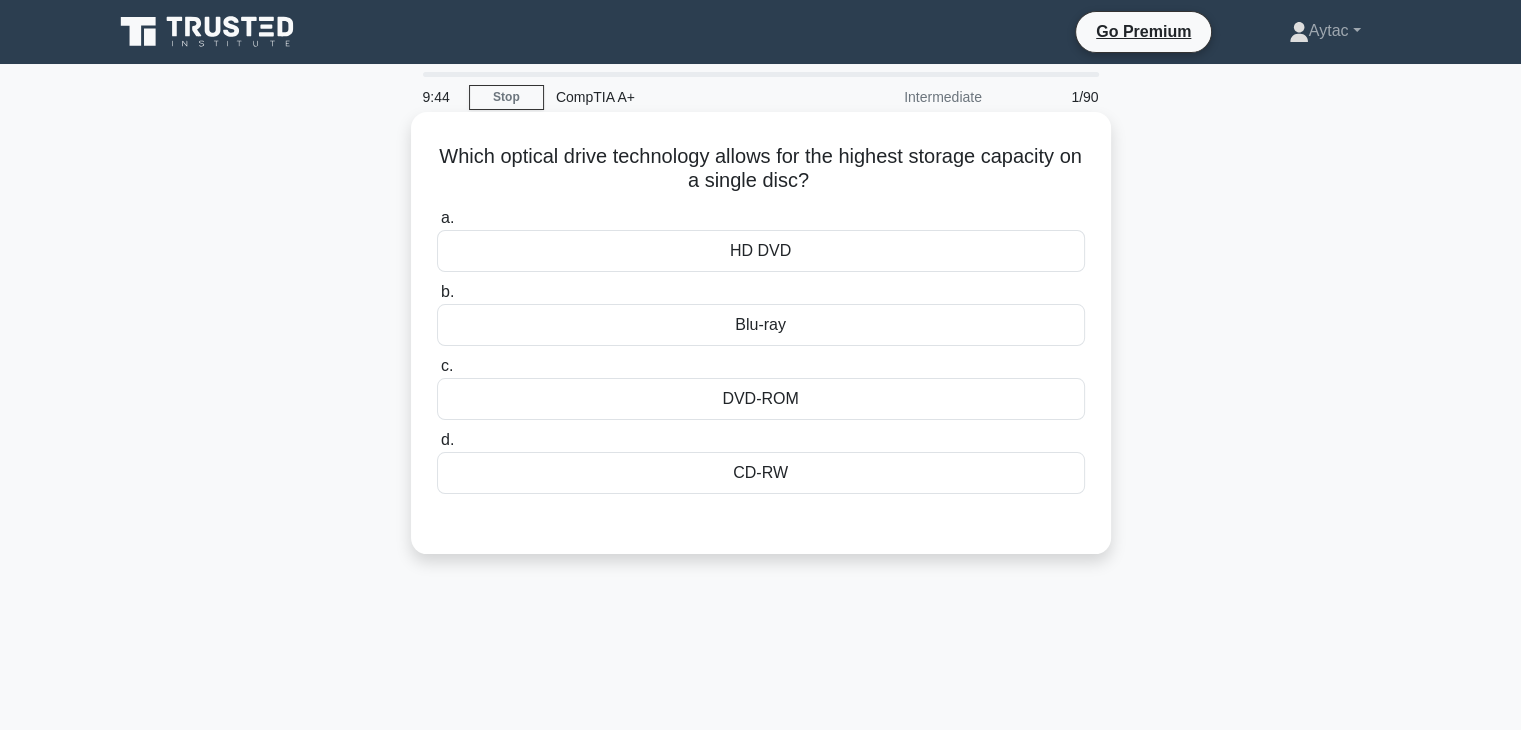 click on "Which optical drive technology allows for the highest storage capacity on a single disc?
.spinner_0XTQ{transform-origin:center;animation:spinner_y6GP .75s linear infinite}@keyframes spinner_y6GP{100%{transform:rotate(360deg)}}" at bounding box center (761, 169) 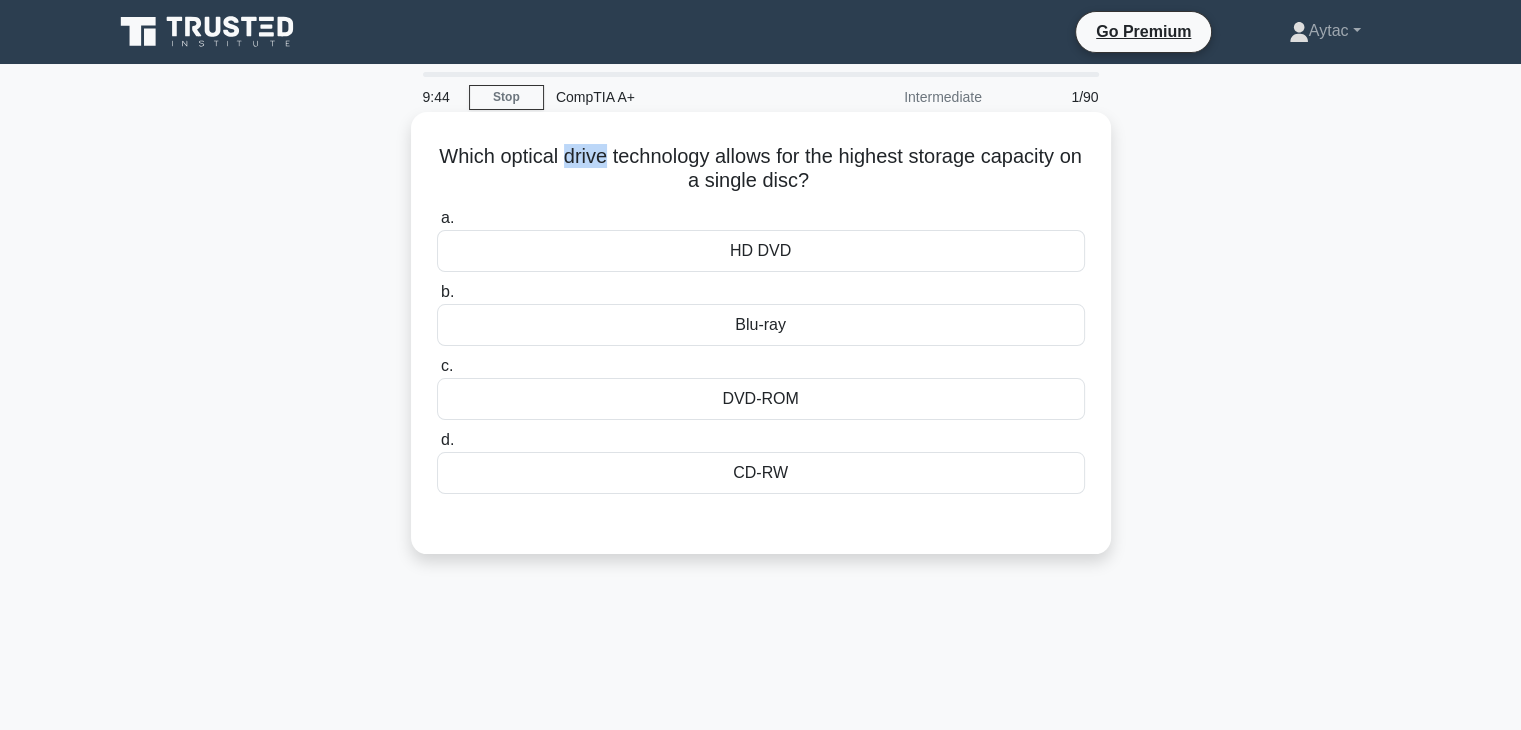 click on "Which optical drive technology allows for the highest storage capacity on a single disc?
.spinner_0XTQ{transform-origin:center;animation:spinner_y6GP .75s linear infinite}@keyframes spinner_y6GP{100%{transform:rotate(360deg)}}" at bounding box center (761, 169) 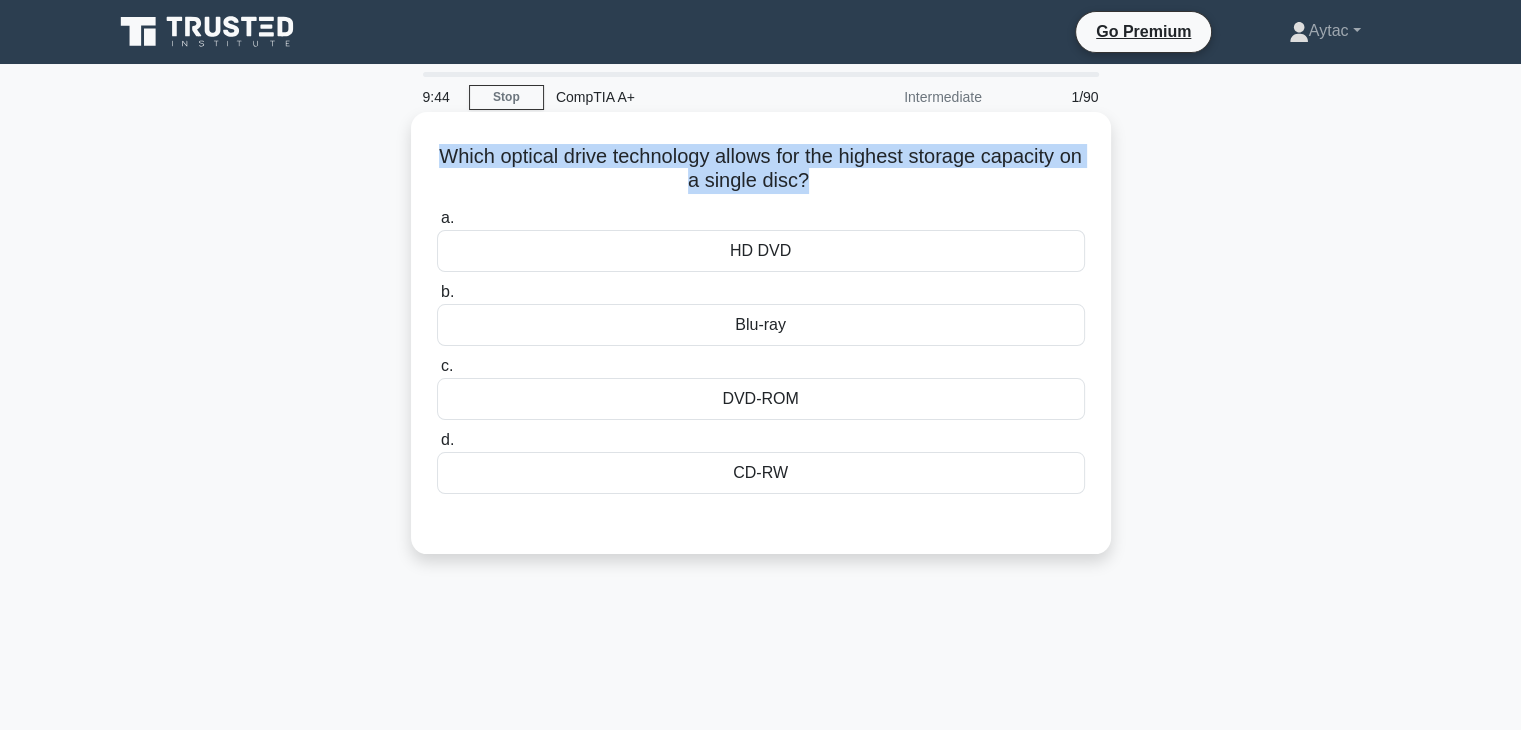click on "Which optical drive technology allows for the highest storage capacity on a single disc?
.spinner_0XTQ{transform-origin:center;animation:spinner_y6GP .75s linear infinite}@keyframes spinner_y6GP{100%{transform:rotate(360deg)}}" at bounding box center [761, 169] 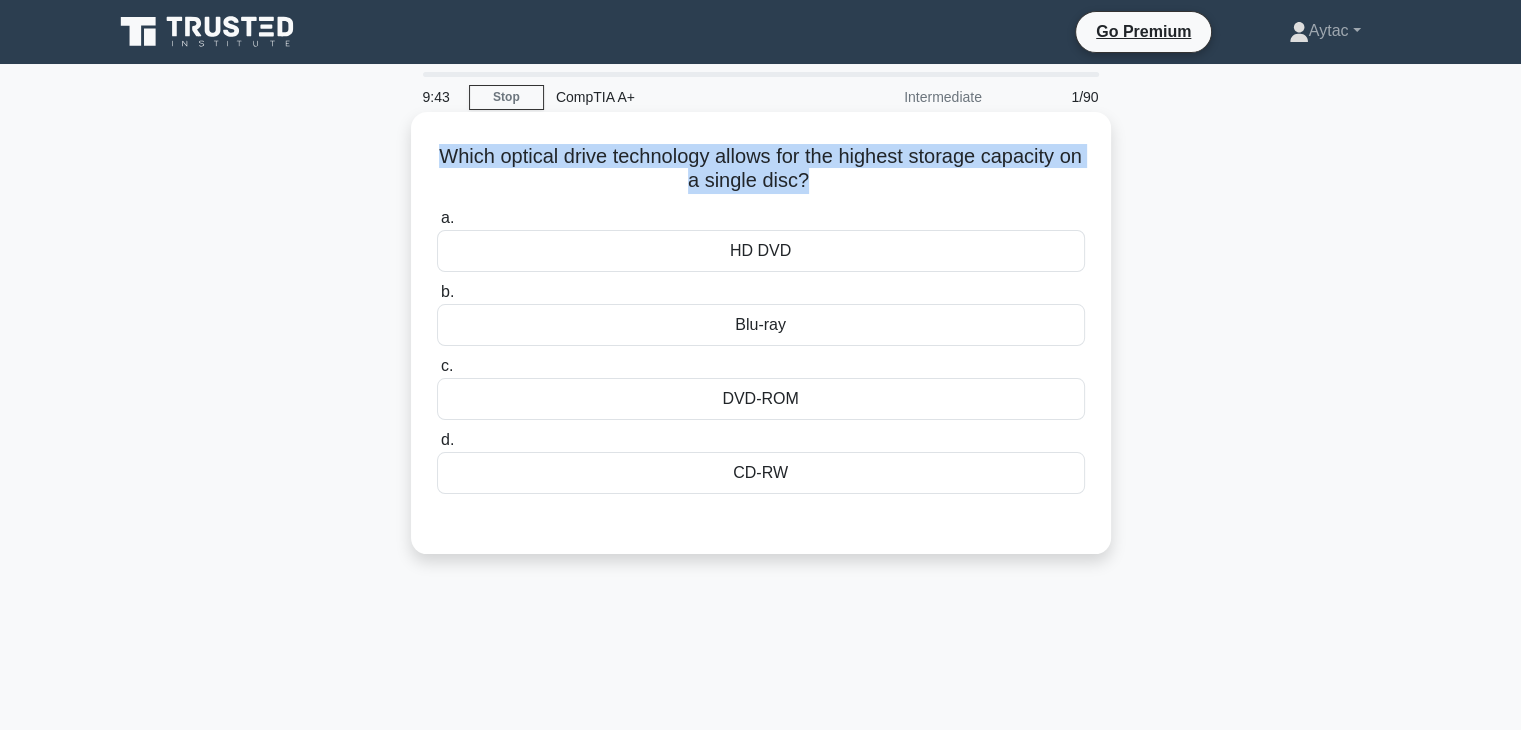 click on "Which optical drive technology allows for the highest storage capacity on a single disc?
.spinner_0XTQ{transform-origin:center;animation:spinner_y6GP .75s linear infinite}@keyframes spinner_y6GP{100%{transform:rotate(360deg)}}" at bounding box center (761, 169) 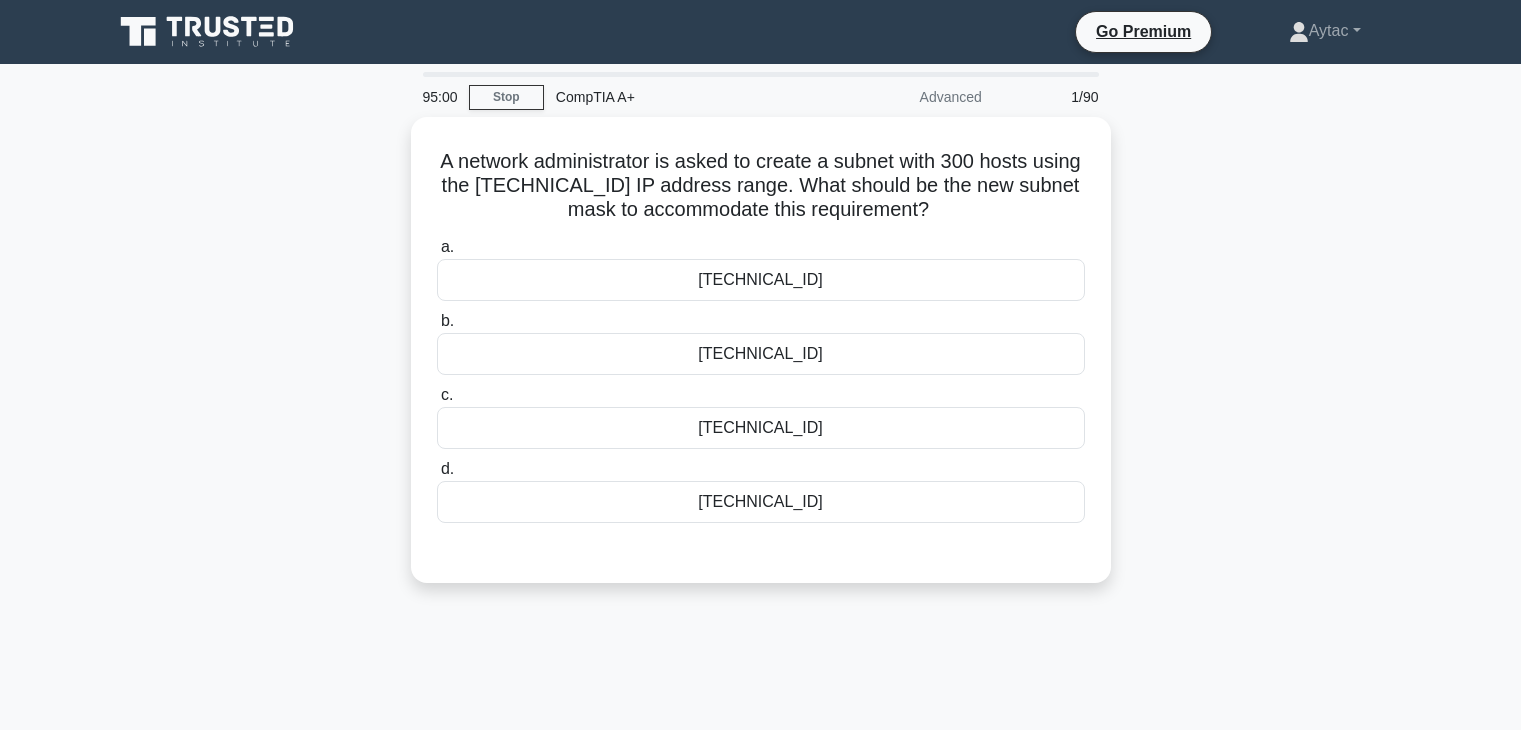 scroll, scrollTop: 0, scrollLeft: 0, axis: both 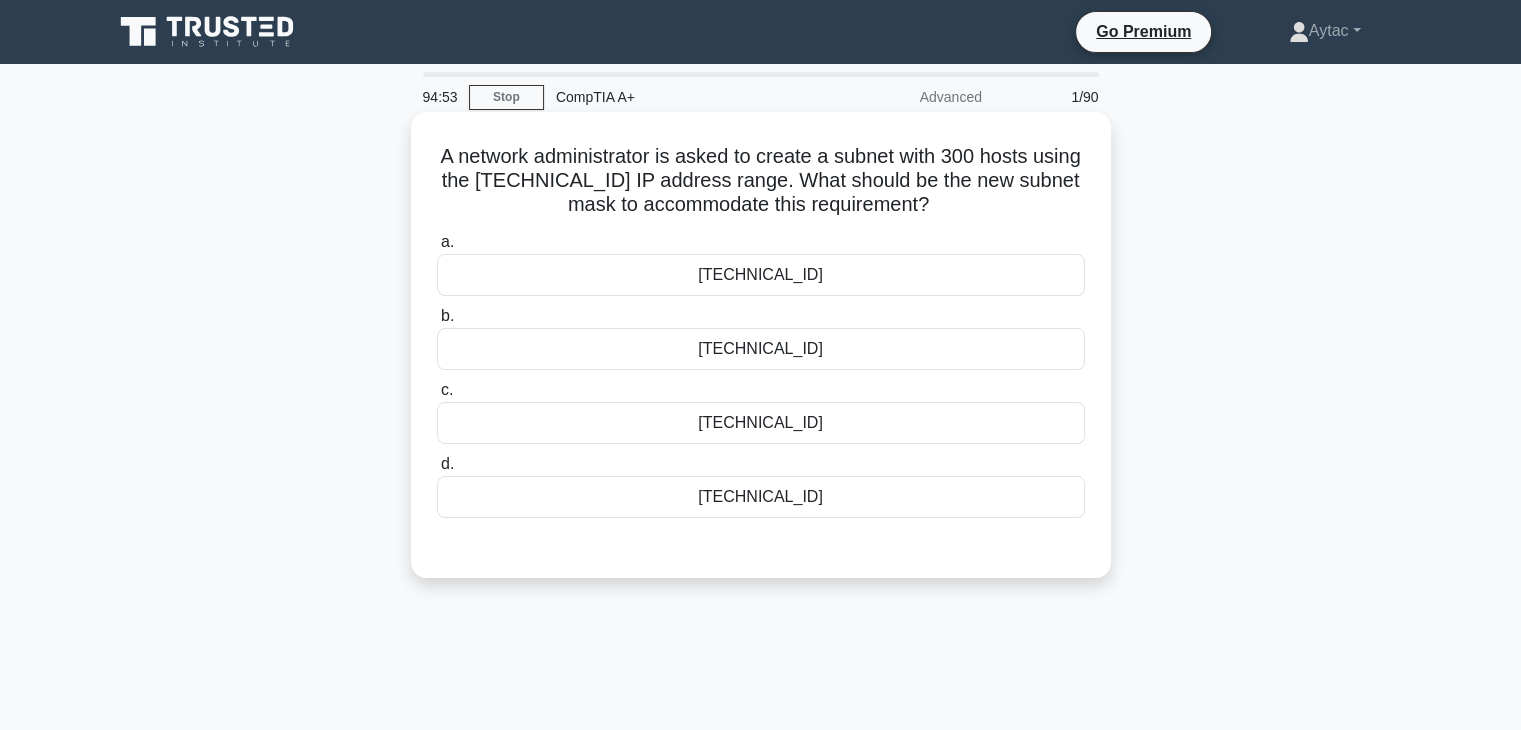 click on "[TECHNICAL_ID]" at bounding box center [761, 275] 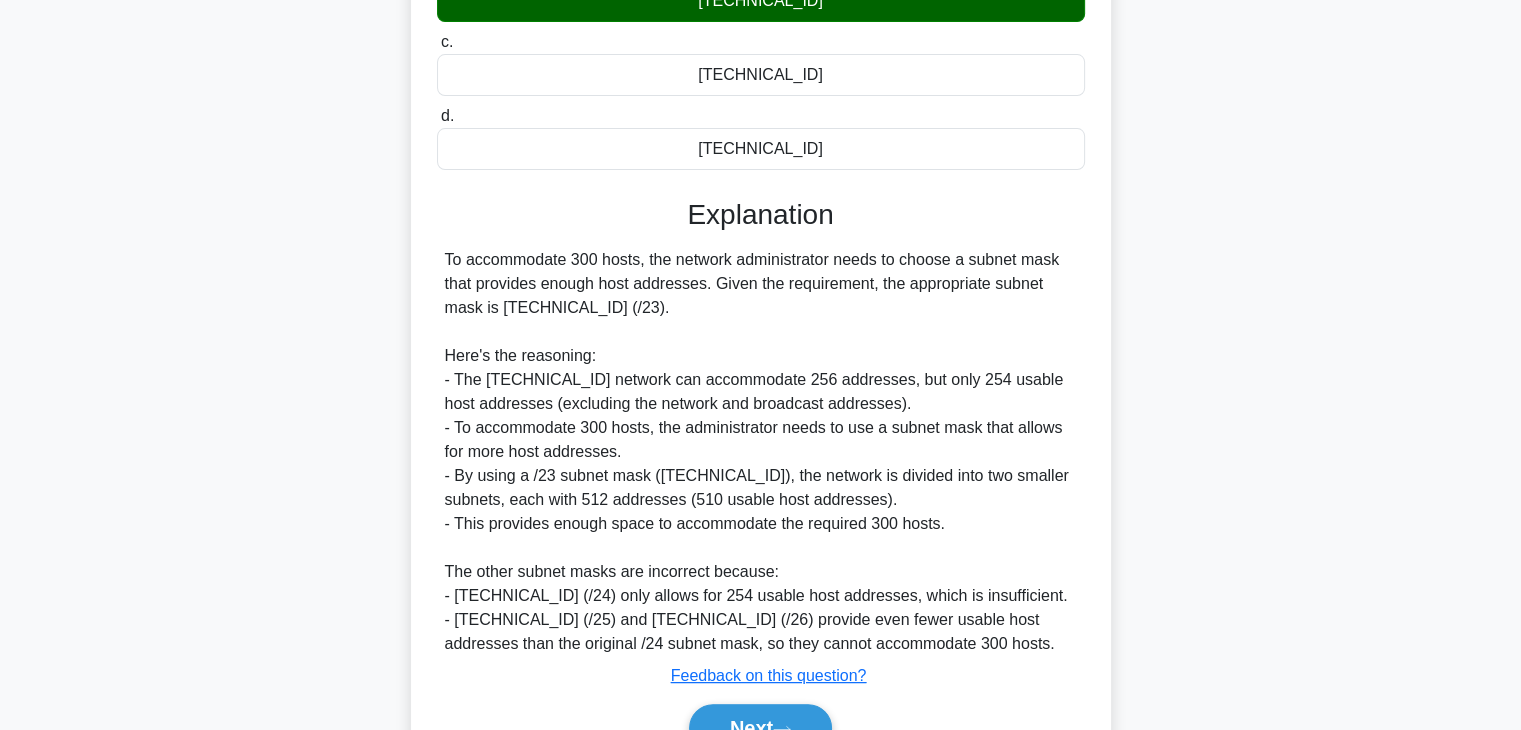 scroll, scrollTop: 456, scrollLeft: 0, axis: vertical 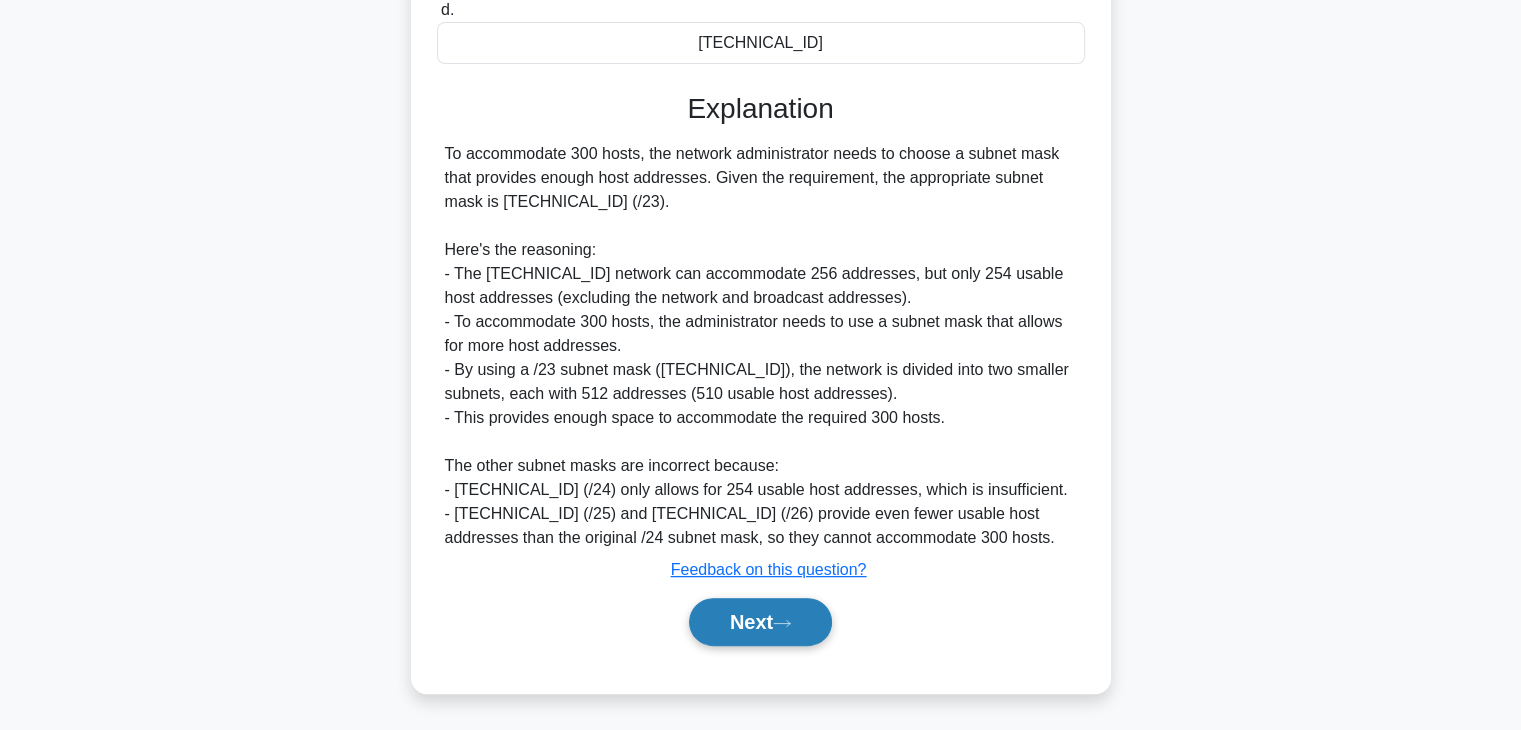 click on "Next" at bounding box center (760, 622) 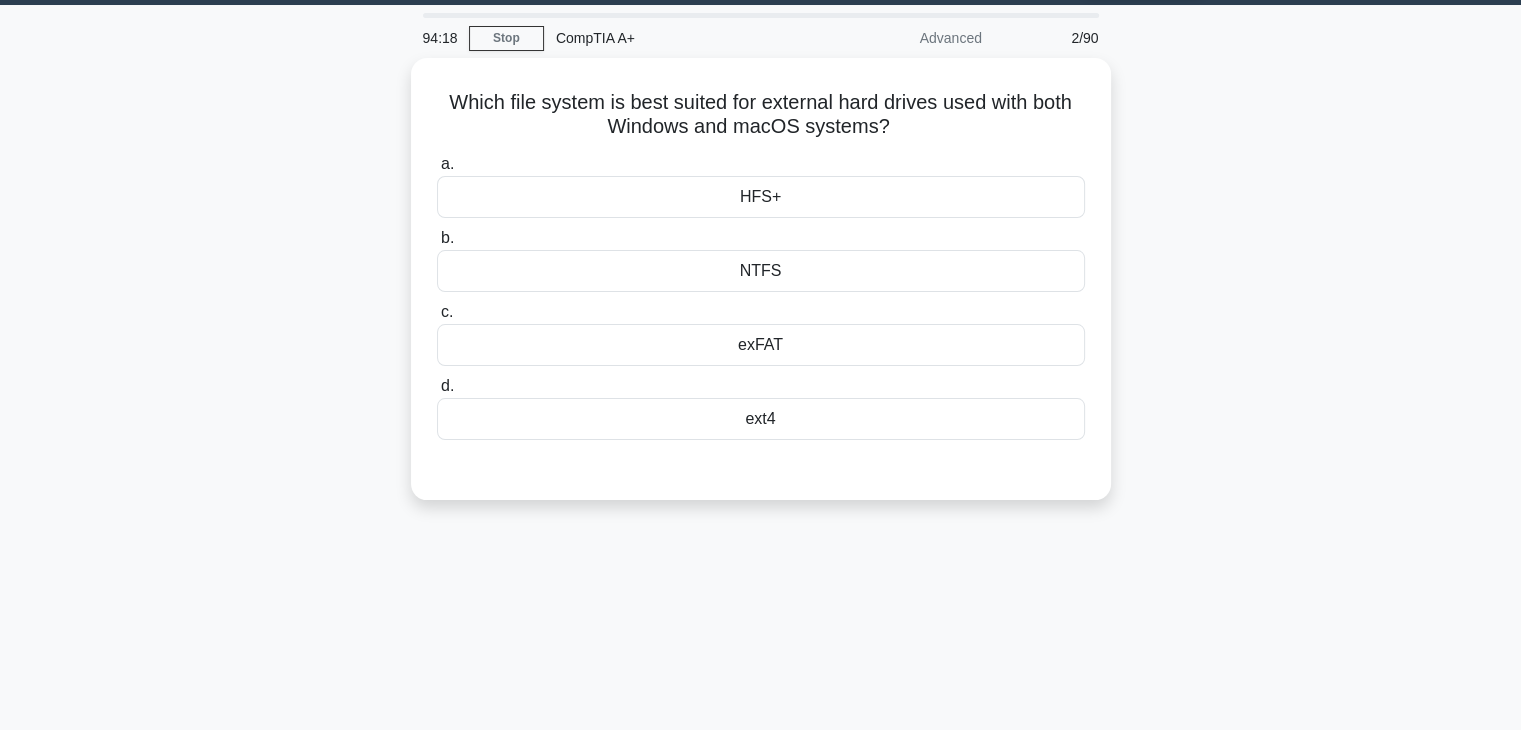 scroll, scrollTop: 19, scrollLeft: 0, axis: vertical 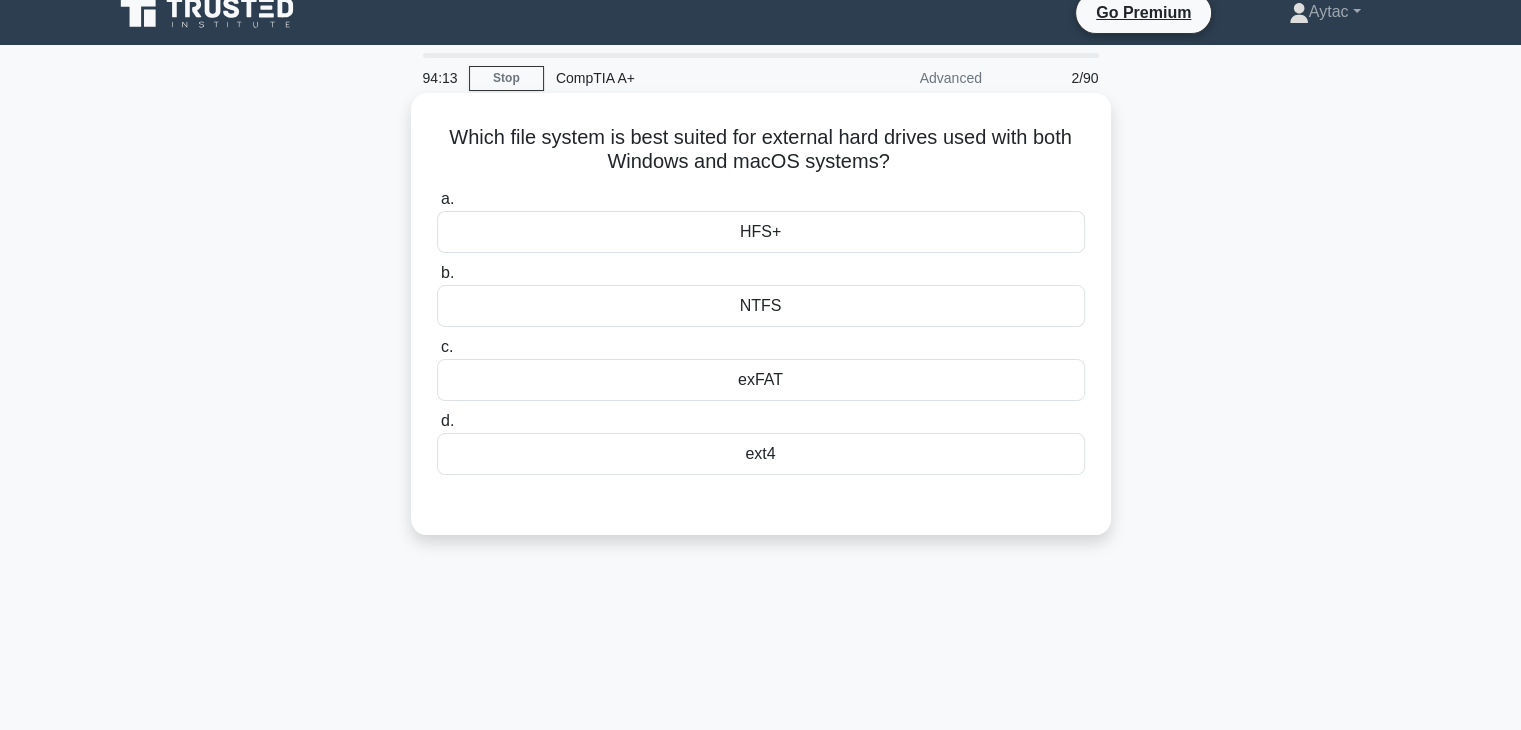 click on "exFAT" at bounding box center (761, 380) 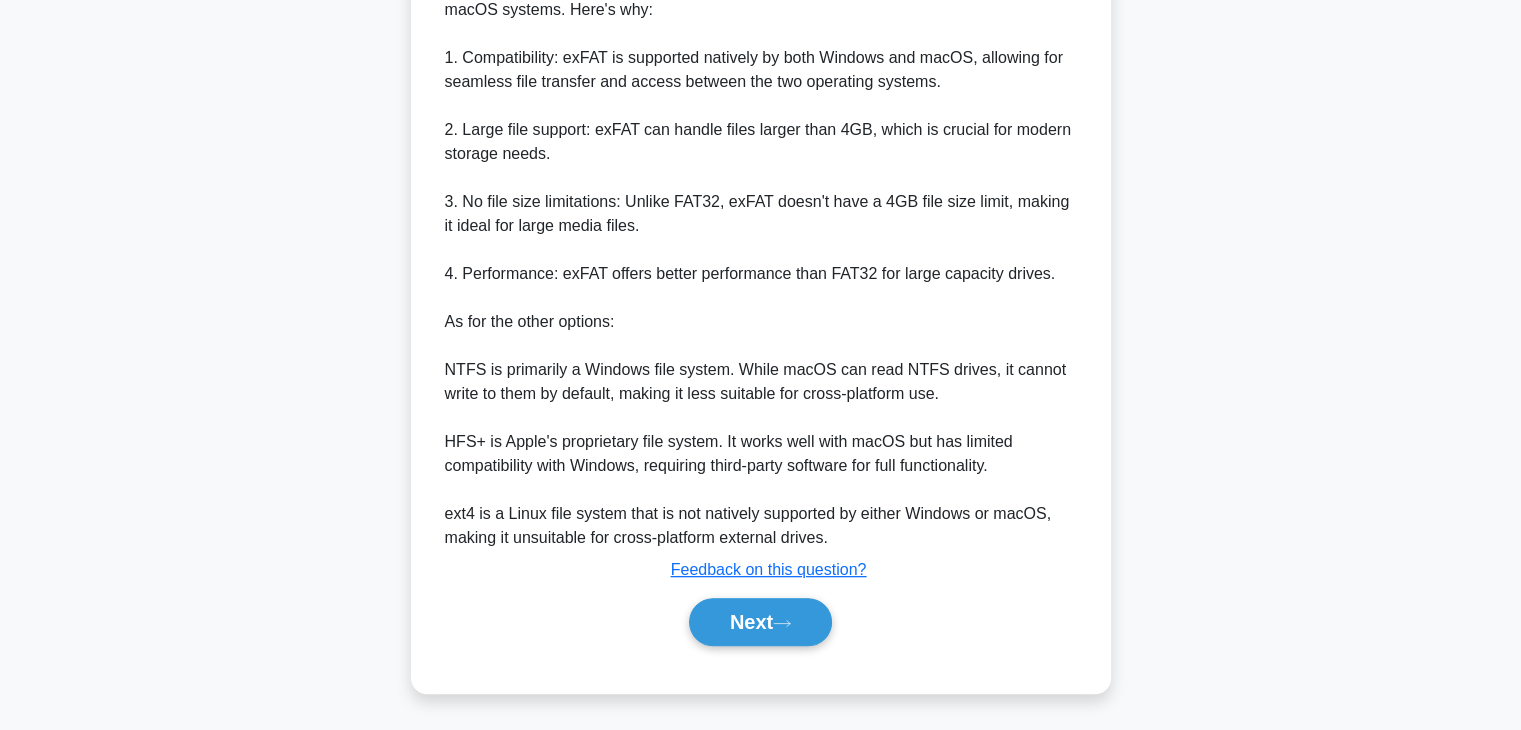 scroll, scrollTop: 597, scrollLeft: 0, axis: vertical 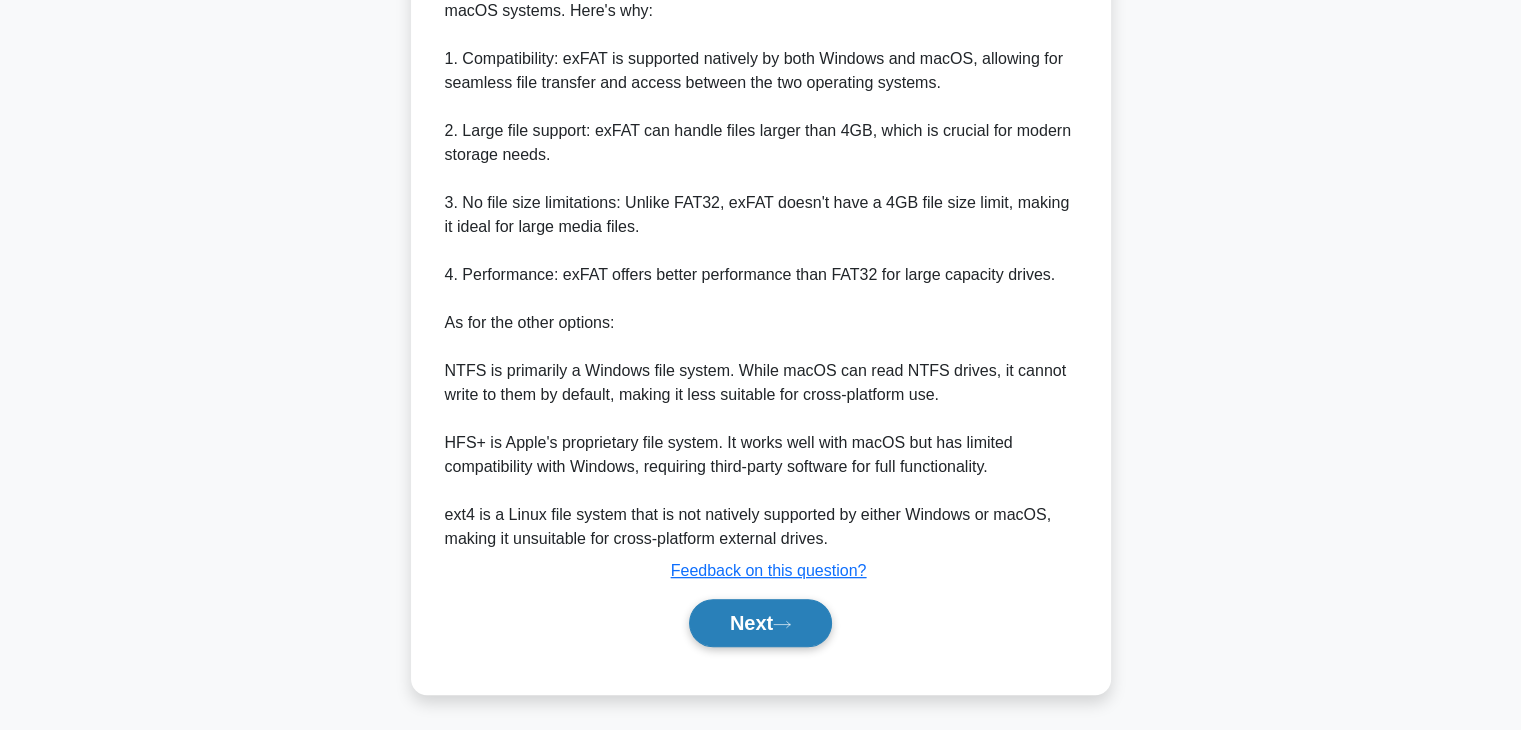 click 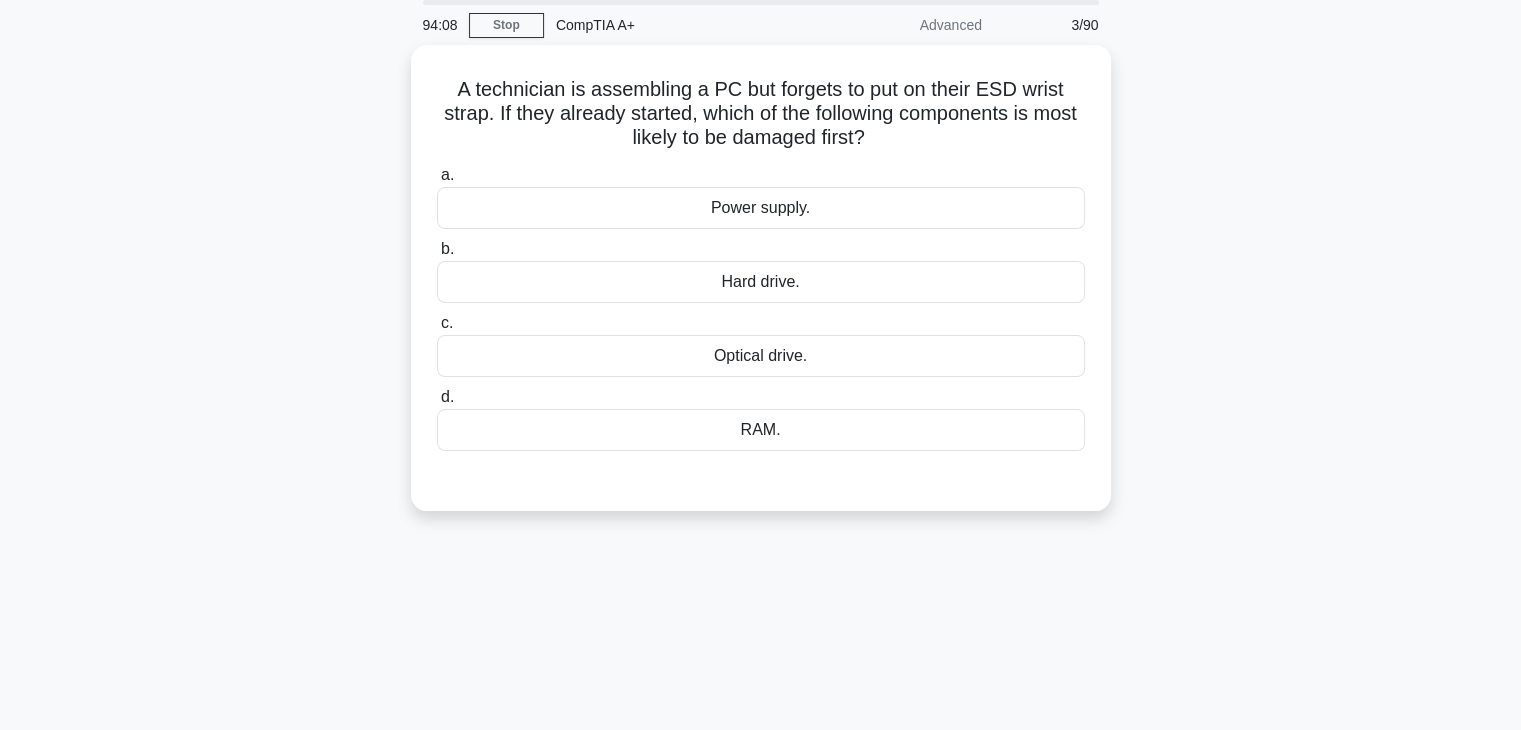 scroll, scrollTop: 0, scrollLeft: 0, axis: both 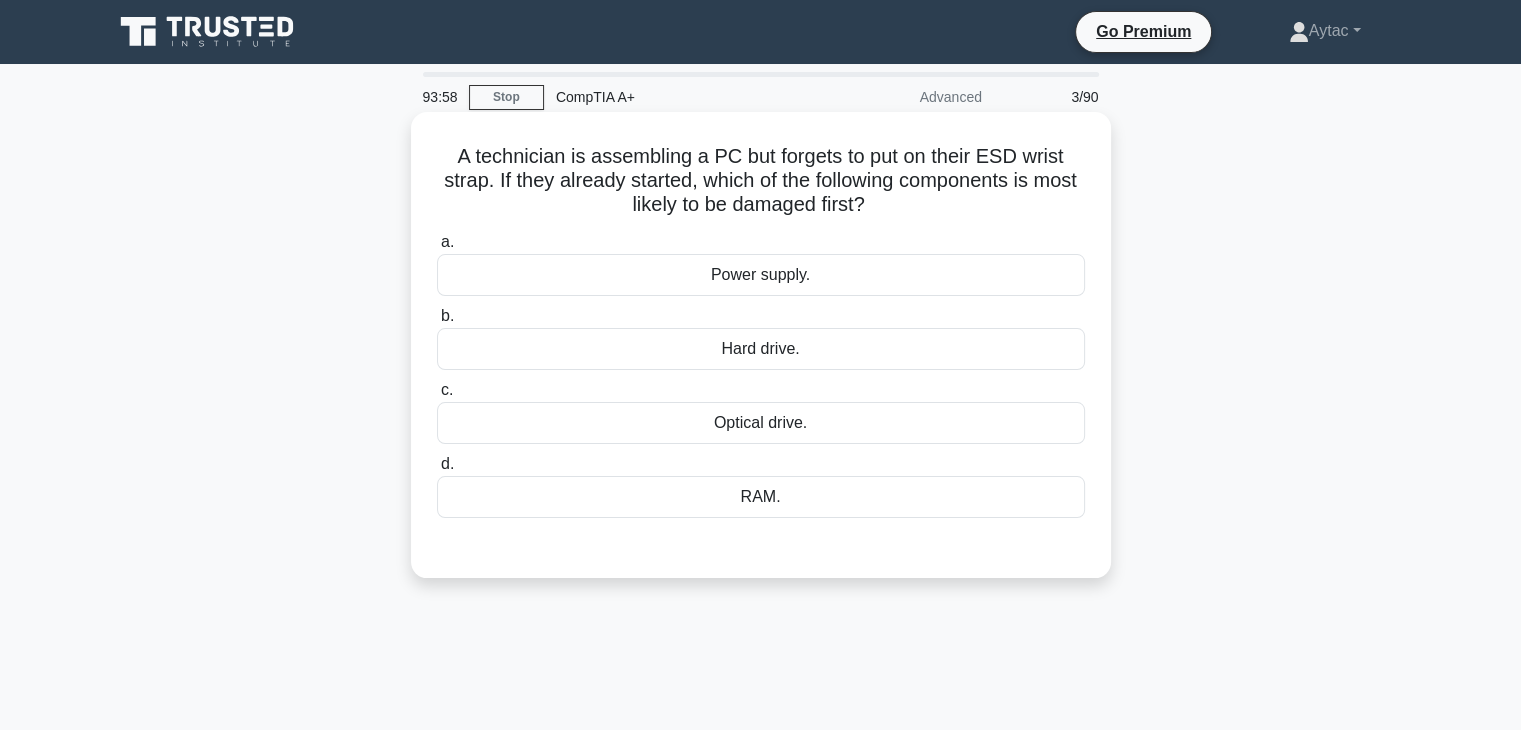 click on "A technician is assembling a PC but forgets to put on their ESD wrist strap. If they already started, which of the following components is most likely to be damaged first?
.spinner_0XTQ{transform-origin:center;animation:spinner_y6GP .75s linear infinite}@keyframes spinner_y6GP{100%{transform:rotate(360deg)}}" at bounding box center (761, 181) 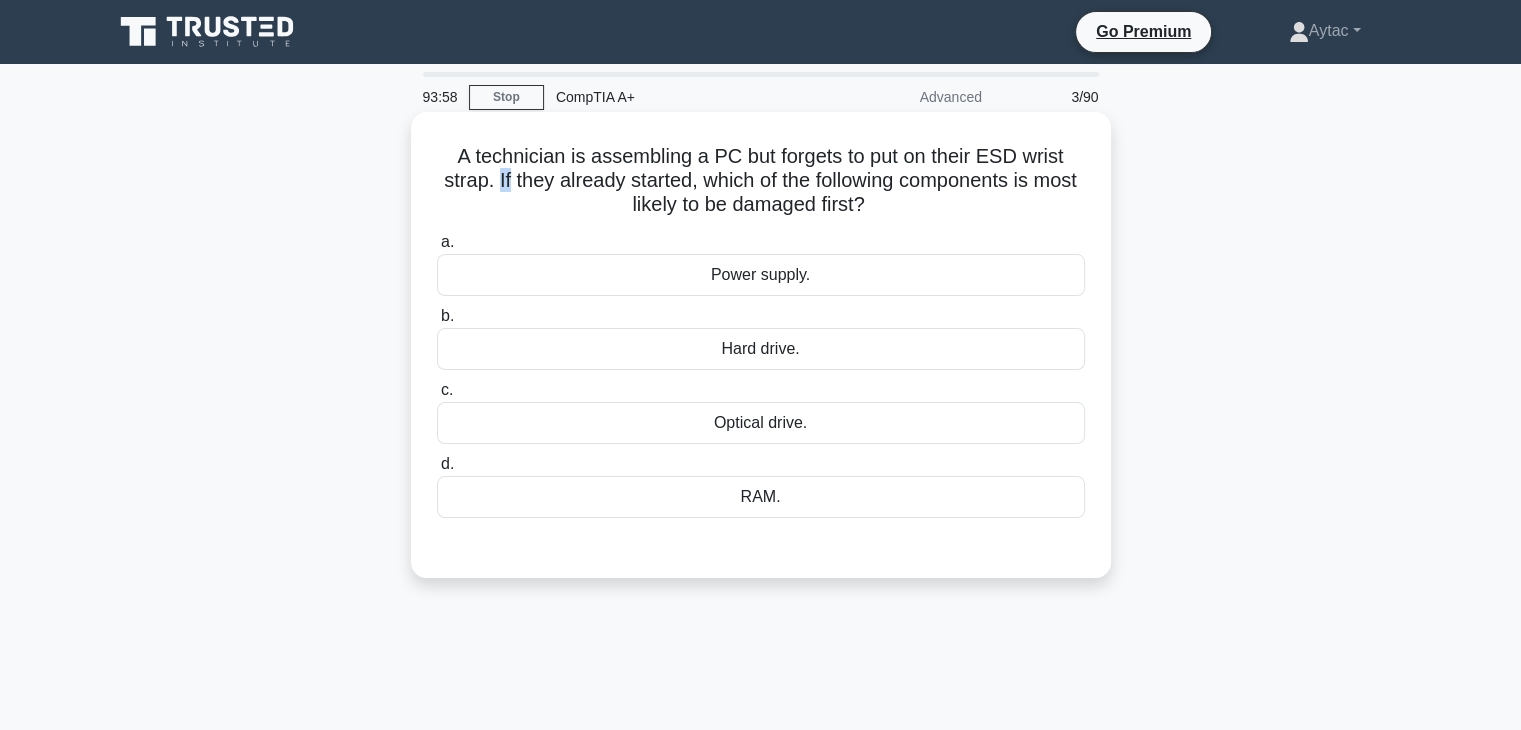 click on "A technician is assembling a PC but forgets to put on their ESD wrist strap. If they already started, which of the following components is most likely to be damaged first?
.spinner_0XTQ{transform-origin:center;animation:spinner_y6GP .75s linear infinite}@keyframes spinner_y6GP{100%{transform:rotate(360deg)}}" at bounding box center (761, 181) 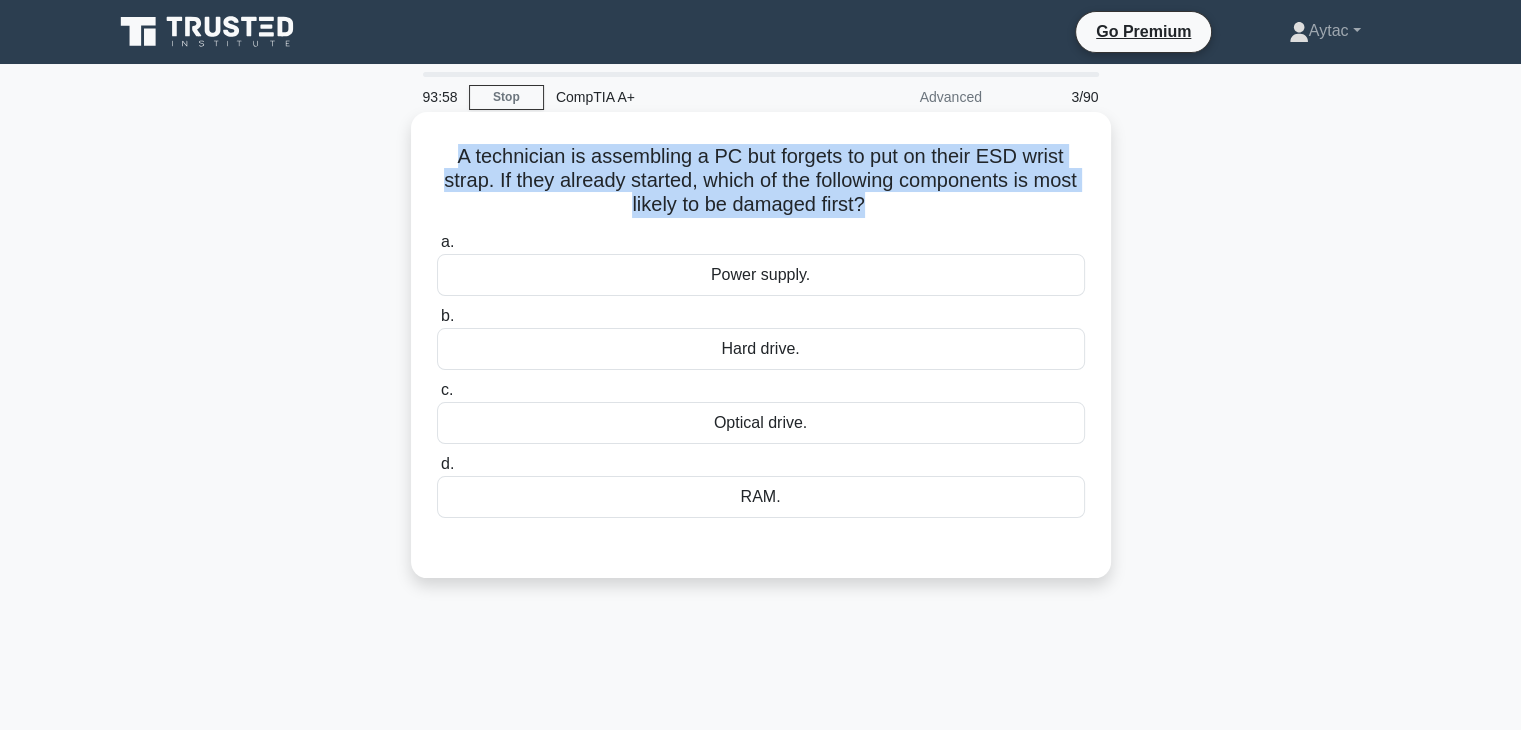 click on "A technician is assembling a PC but forgets to put on their ESD wrist strap. If they already started, which of the following components is most likely to be damaged first?
.spinner_0XTQ{transform-origin:center;animation:spinner_y6GP .75s linear infinite}@keyframes spinner_y6GP{100%{transform:rotate(360deg)}}" at bounding box center (761, 181) 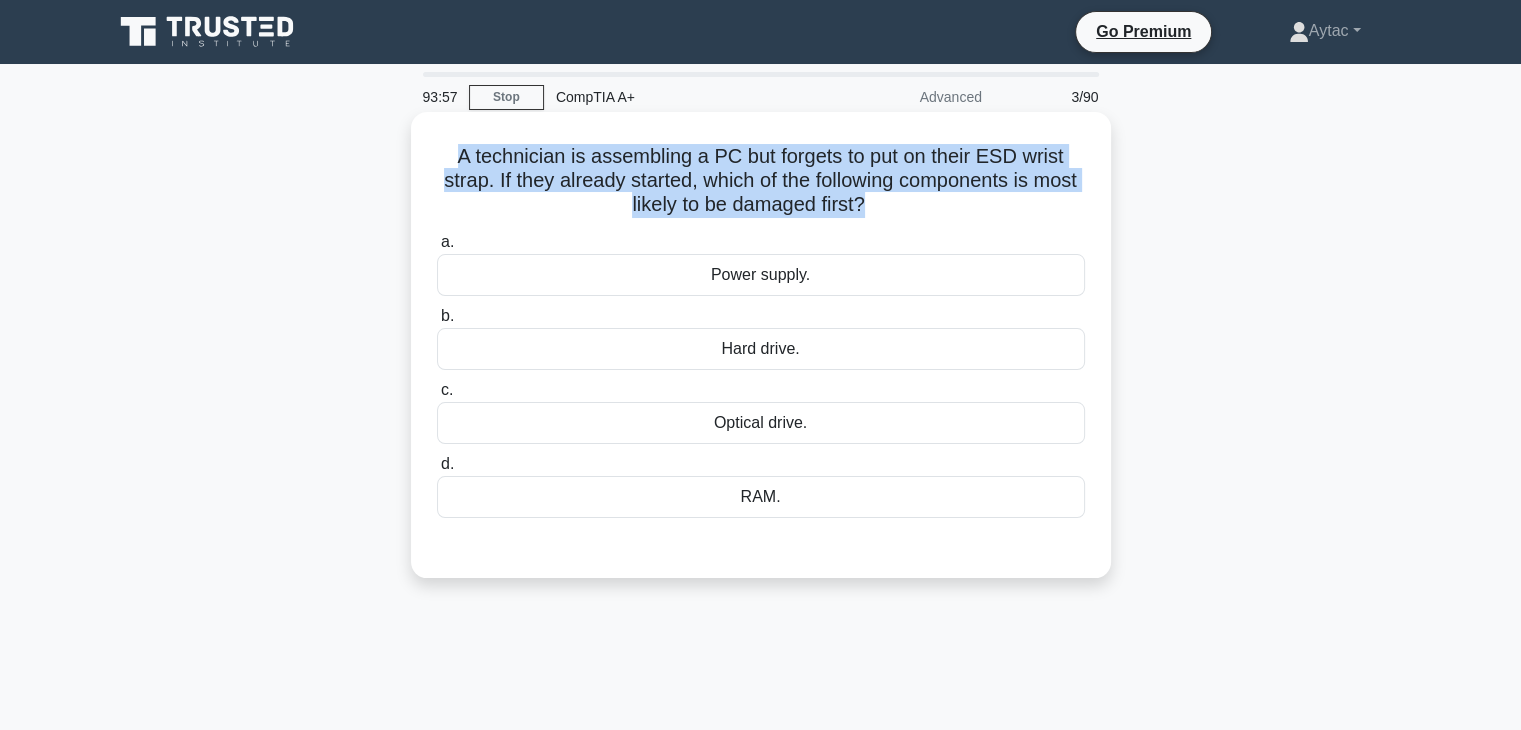 click on "A technician is assembling a PC but forgets to put on their ESD wrist strap. If they already started, which of the following components is most likely to be damaged first?
.spinner_0XTQ{transform-origin:center;animation:spinner_y6GP .75s linear infinite}@keyframes spinner_y6GP{100%{transform:rotate(360deg)}}" at bounding box center (761, 181) 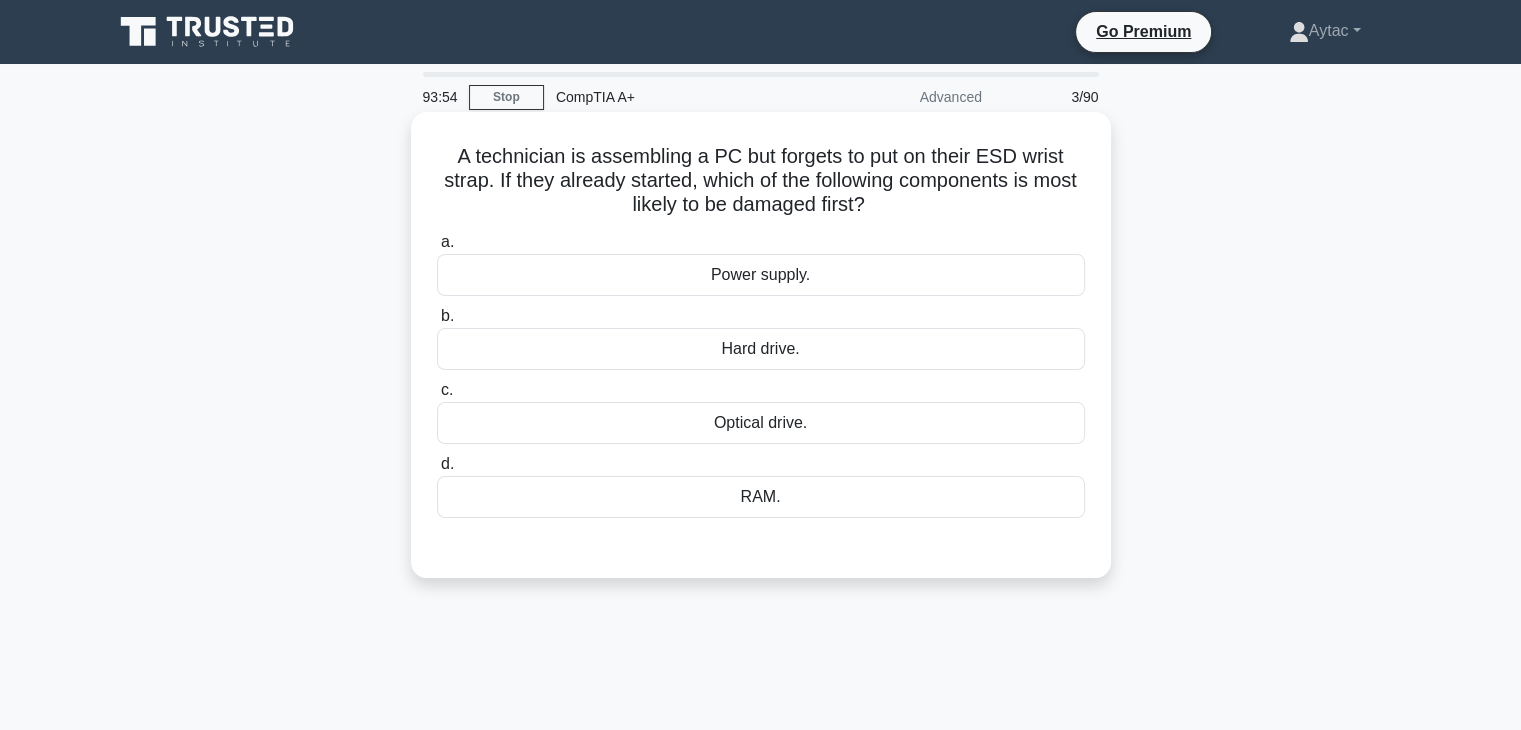 click on "A technician is assembling a PC but forgets to put on their ESD wrist strap. If they already started, which of the following components is most likely to be damaged first?
.spinner_0XTQ{transform-origin:center;animation:spinner_y6GP .75s linear infinite}@keyframes spinner_y6GP{100%{transform:rotate(360deg)}}" at bounding box center (761, 181) 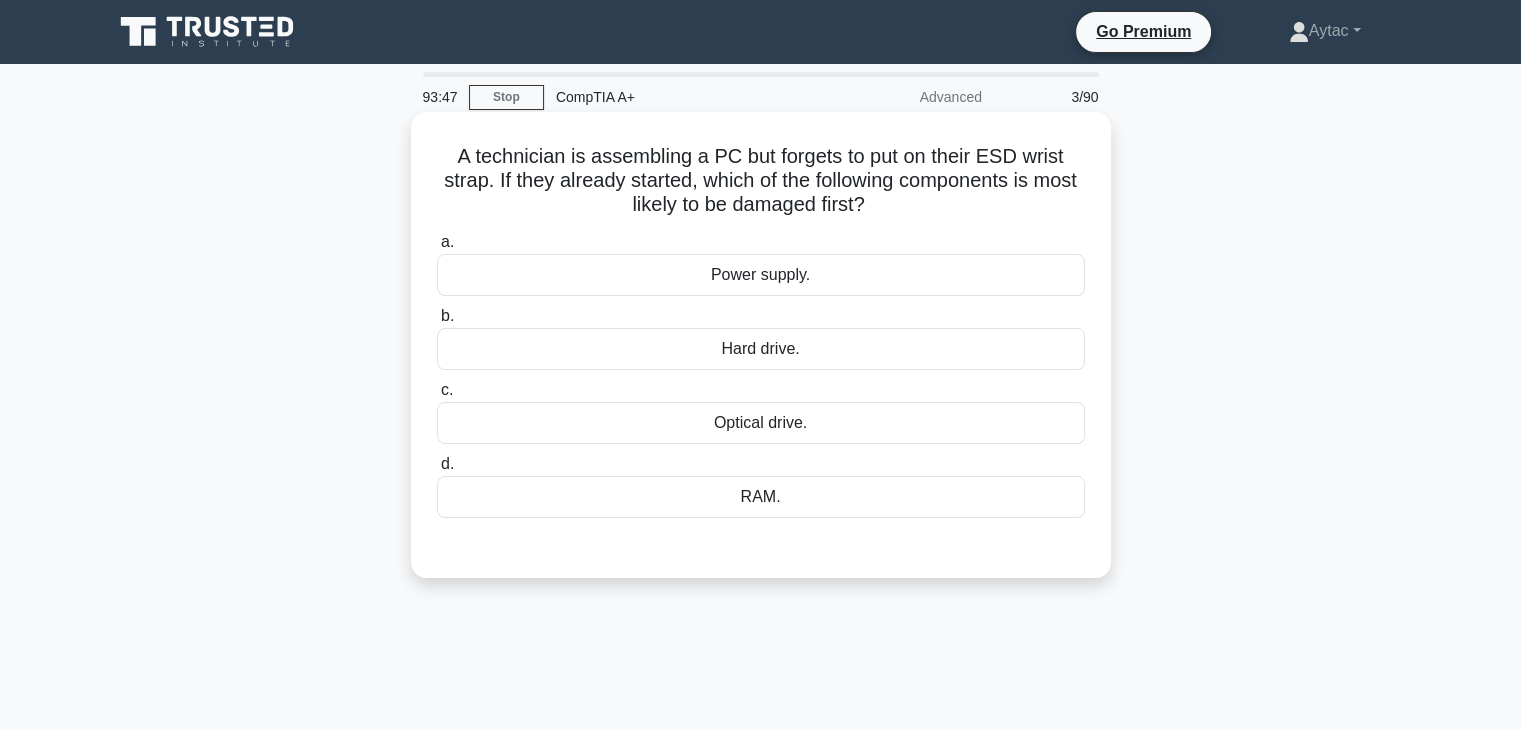 click on "Hard drive." at bounding box center (761, 349) 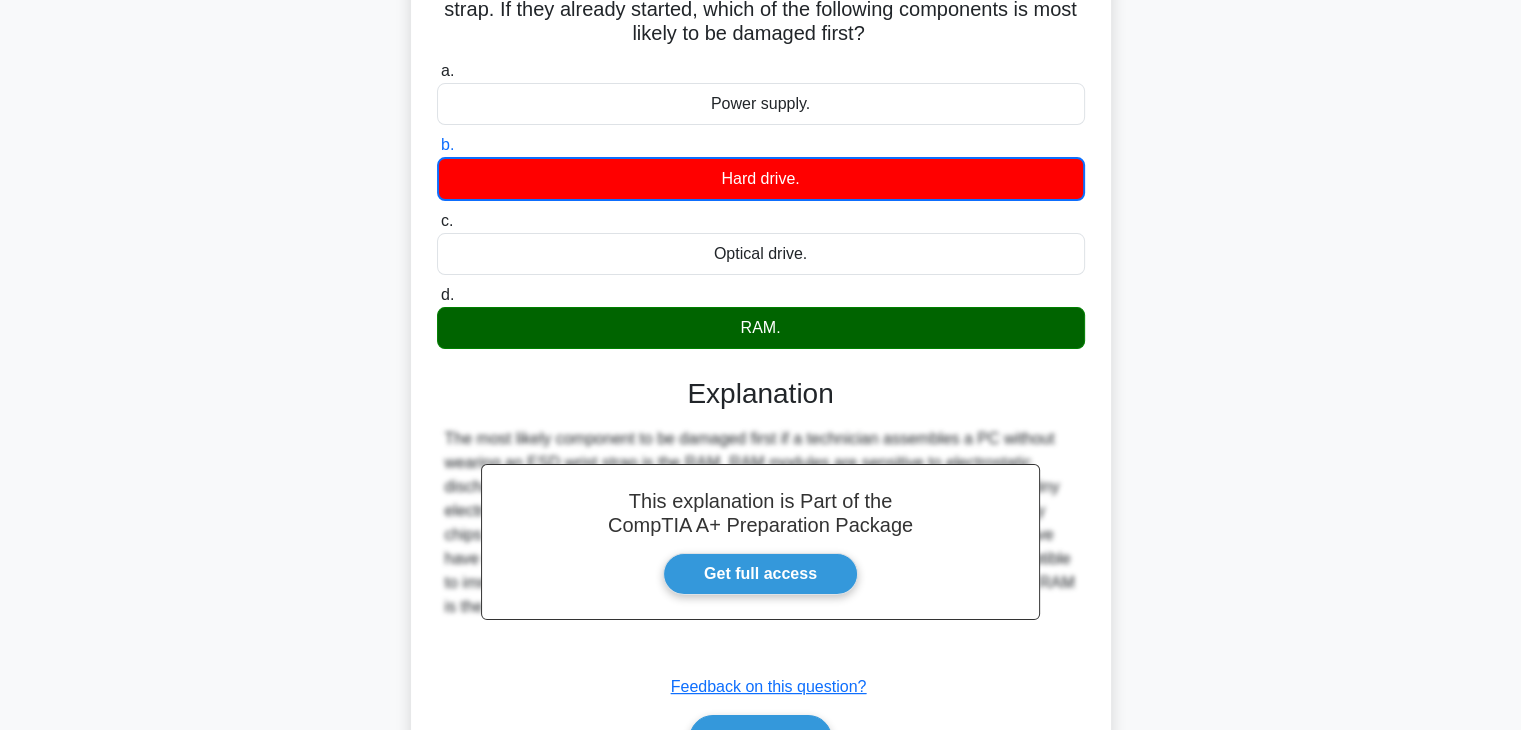 scroll, scrollTop: 351, scrollLeft: 0, axis: vertical 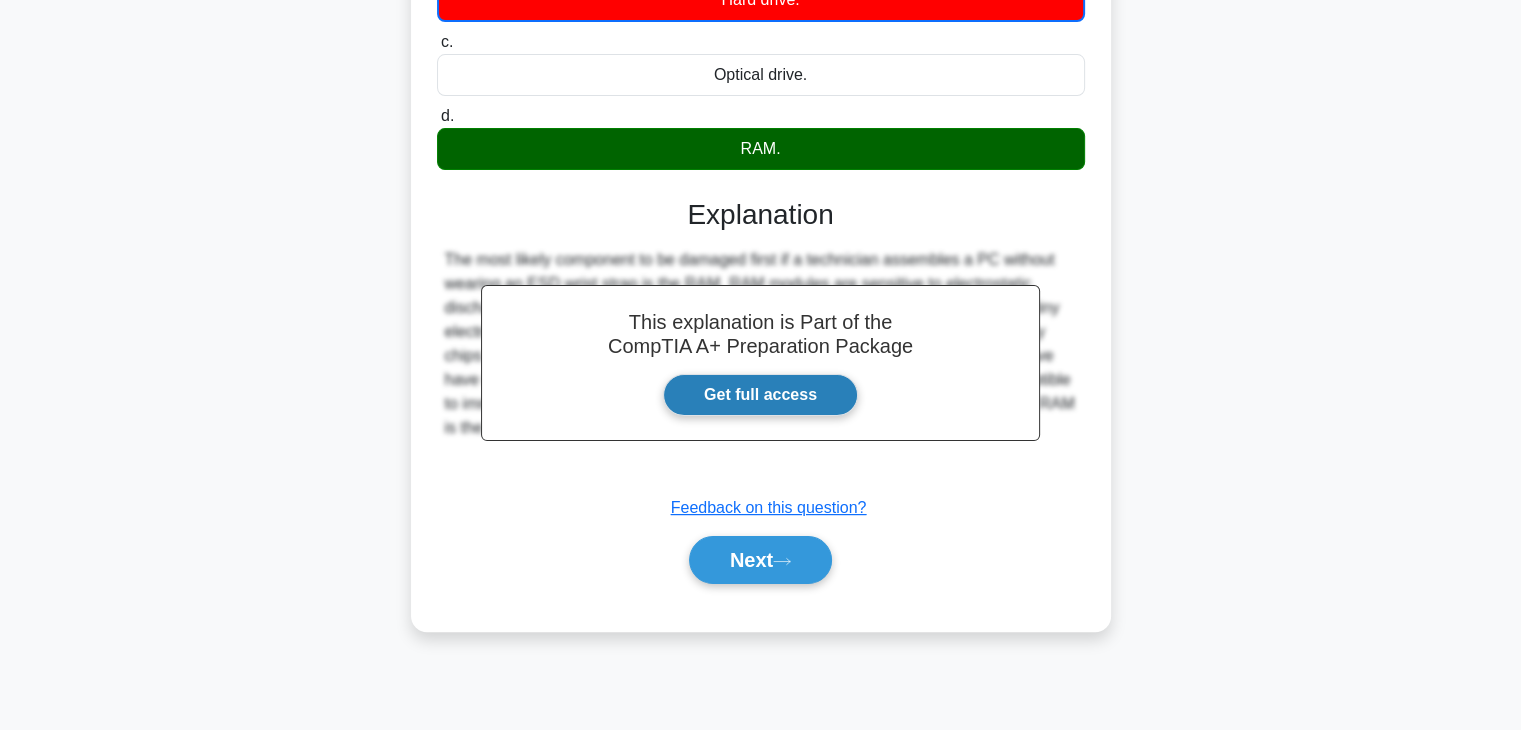 click on "Get full access" at bounding box center [760, 395] 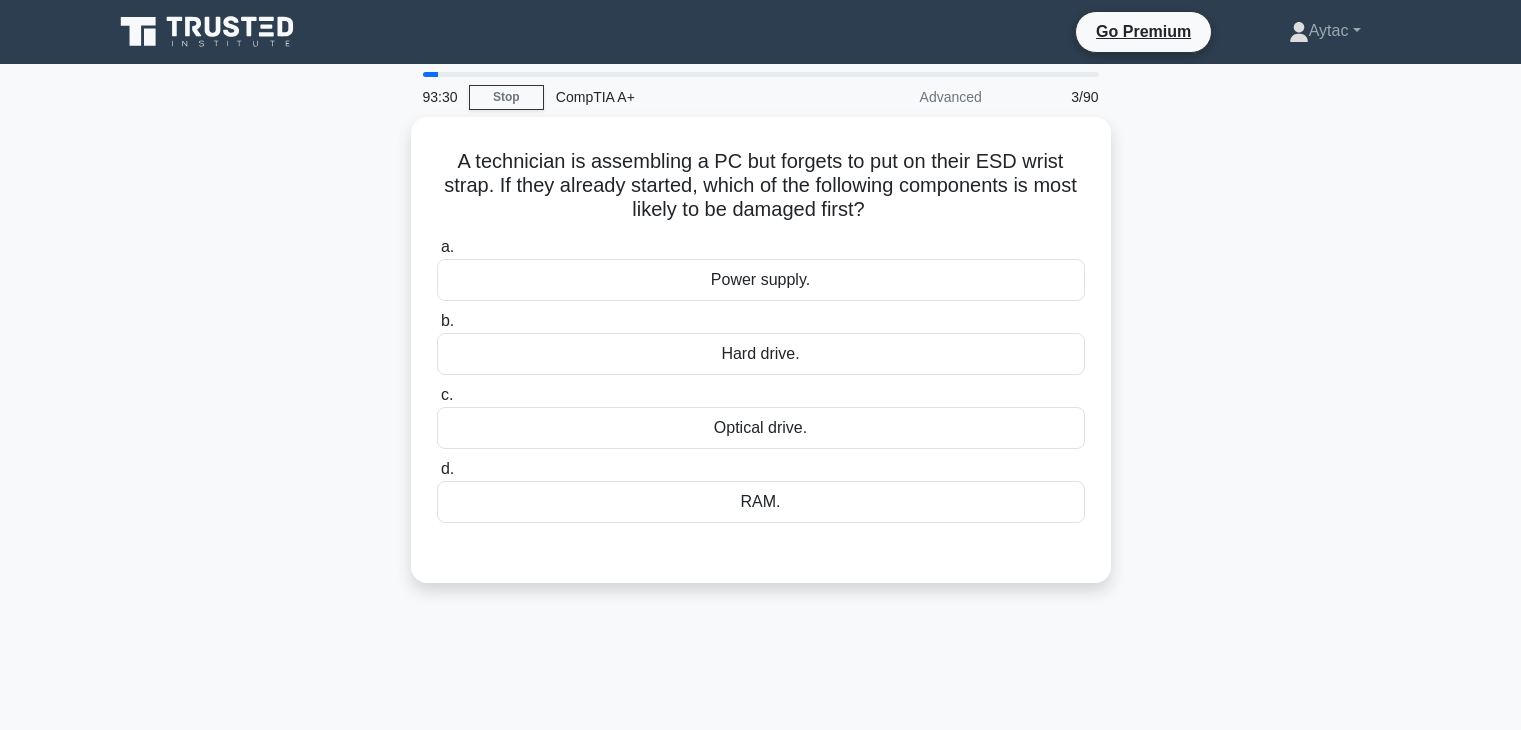 scroll, scrollTop: 0, scrollLeft: 0, axis: both 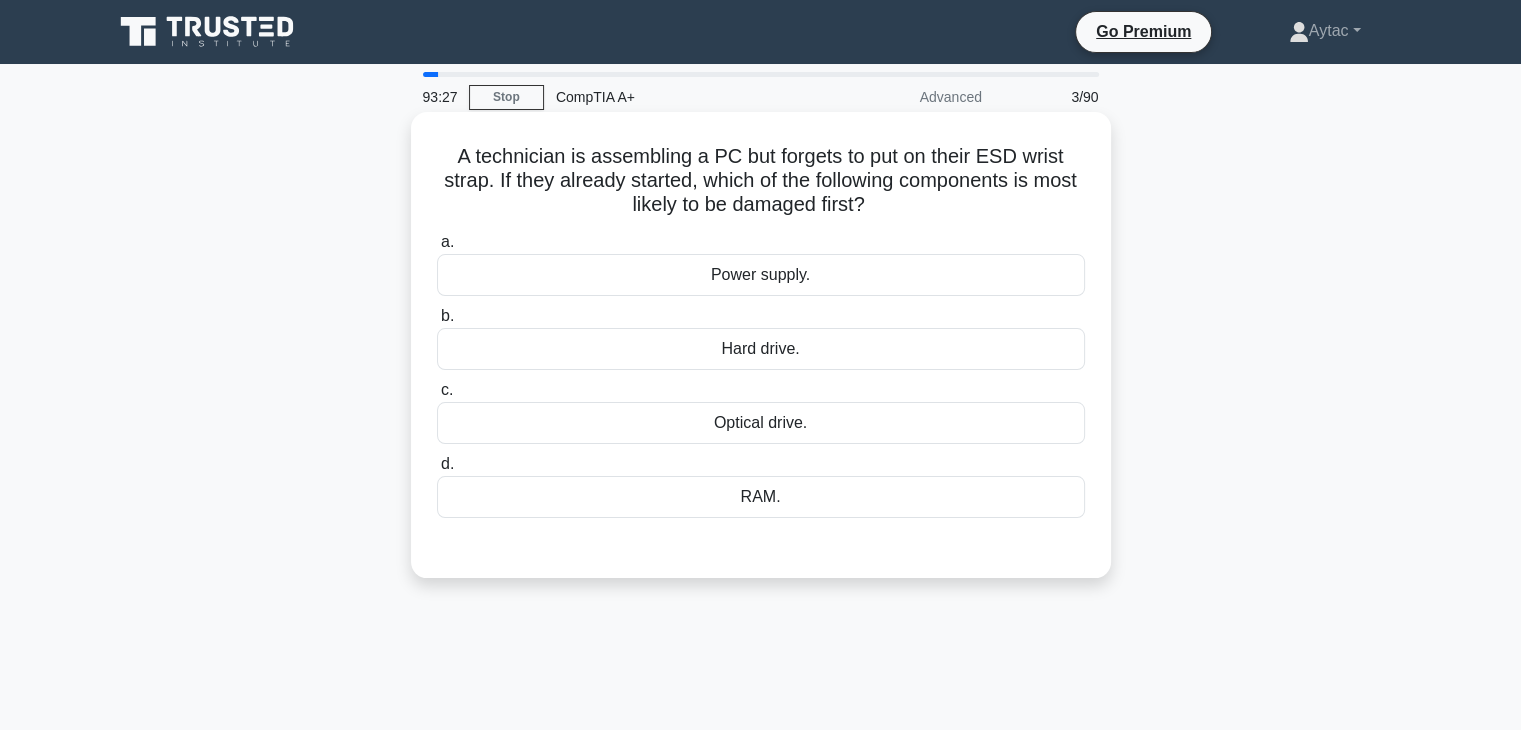 click on "RAM." at bounding box center [761, 497] 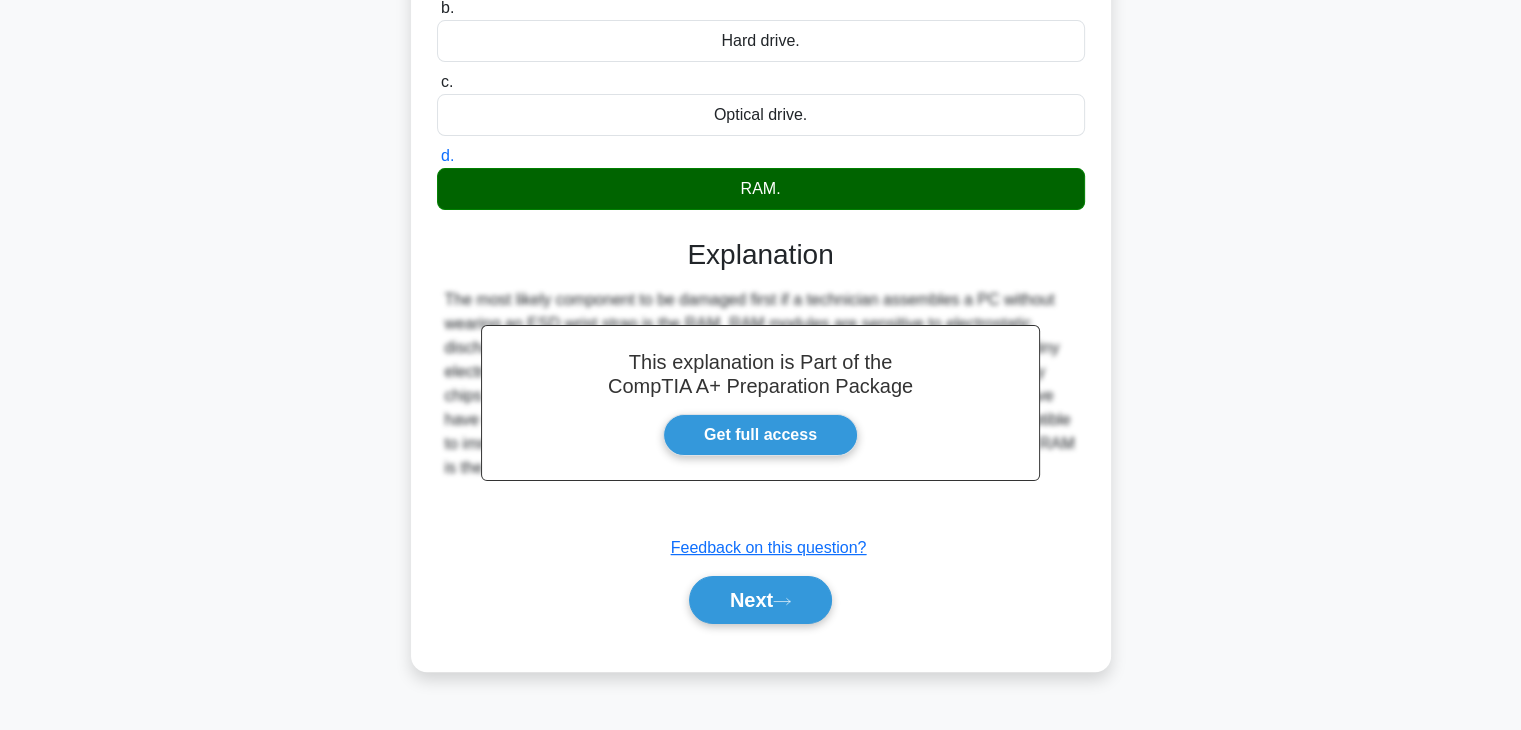 scroll, scrollTop: 340, scrollLeft: 0, axis: vertical 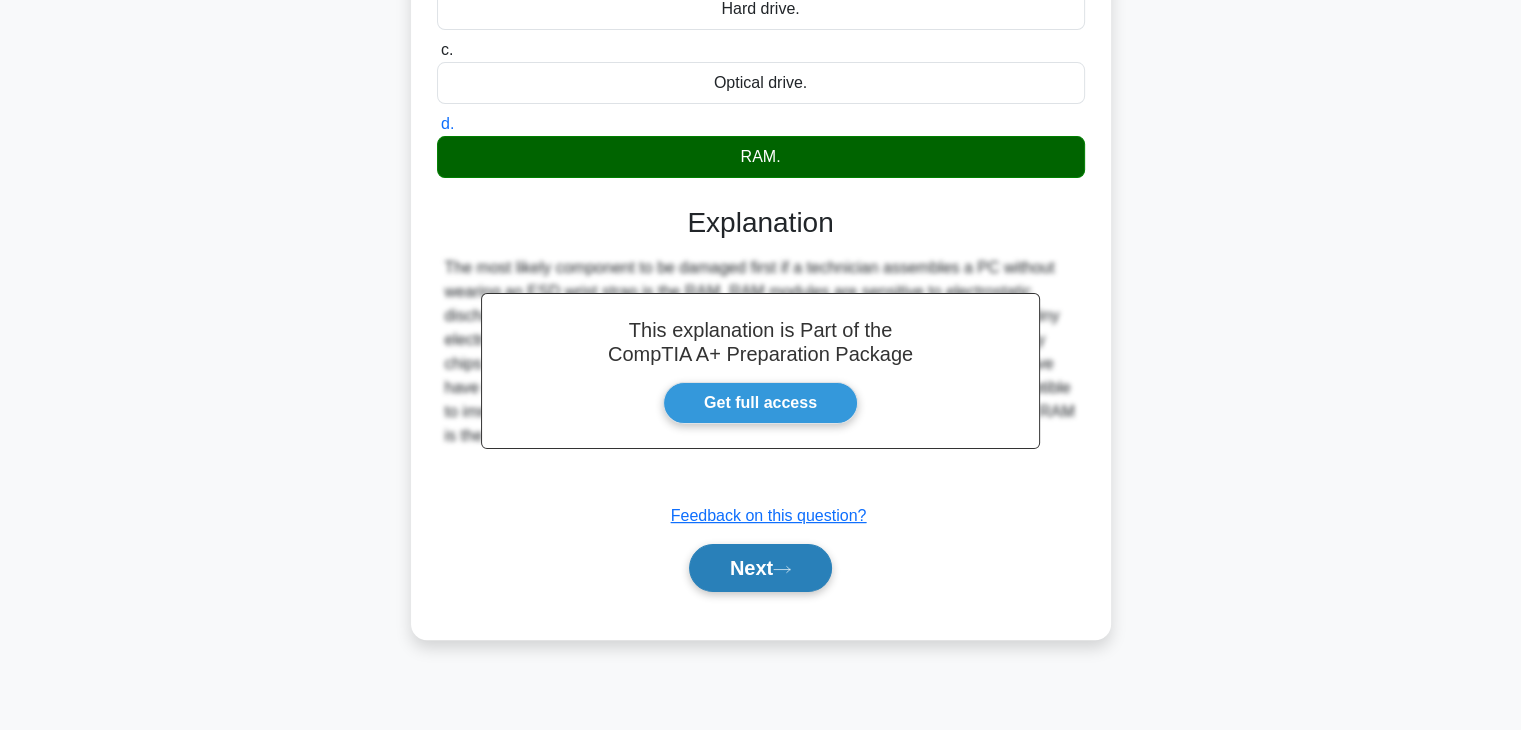 click on "Next" at bounding box center [760, 568] 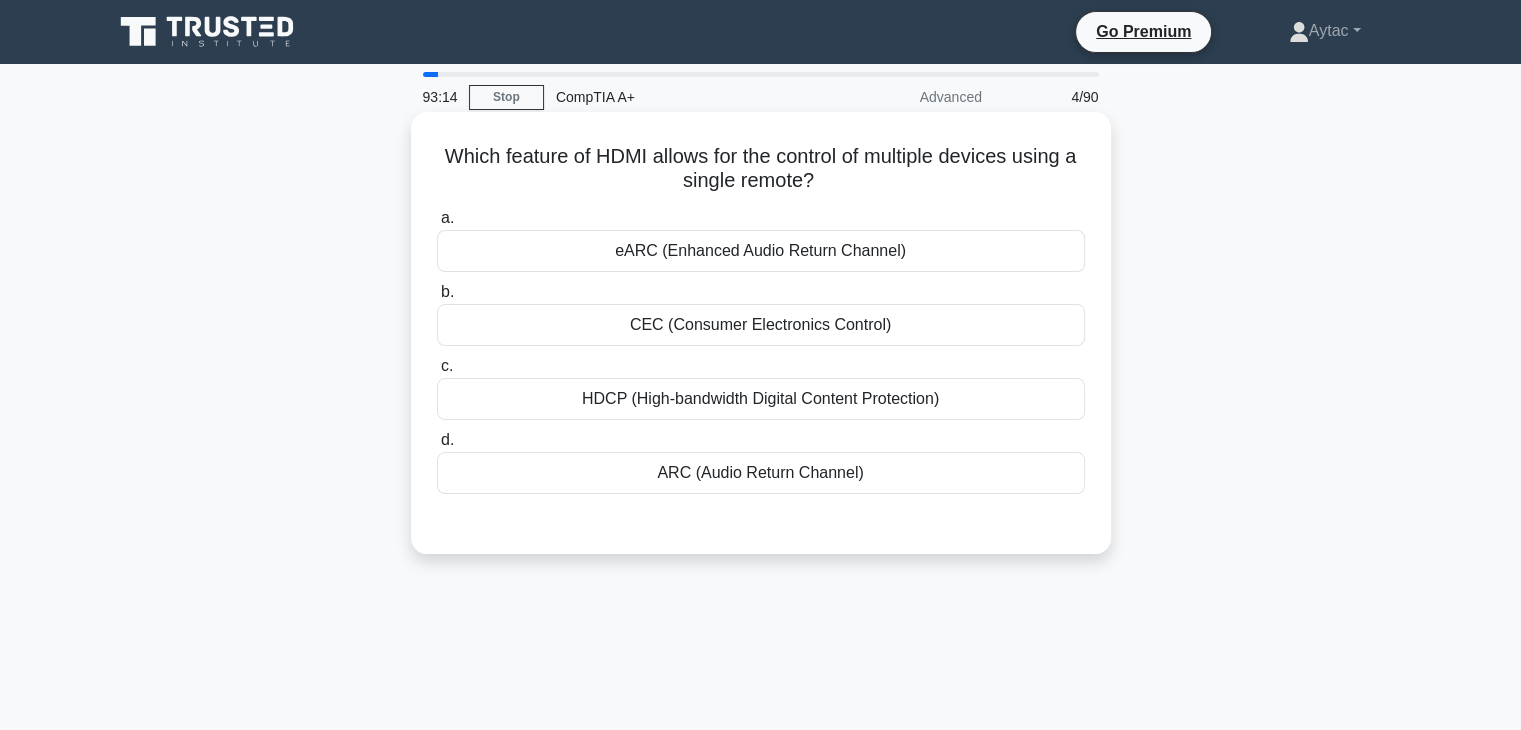 scroll, scrollTop: 0, scrollLeft: 0, axis: both 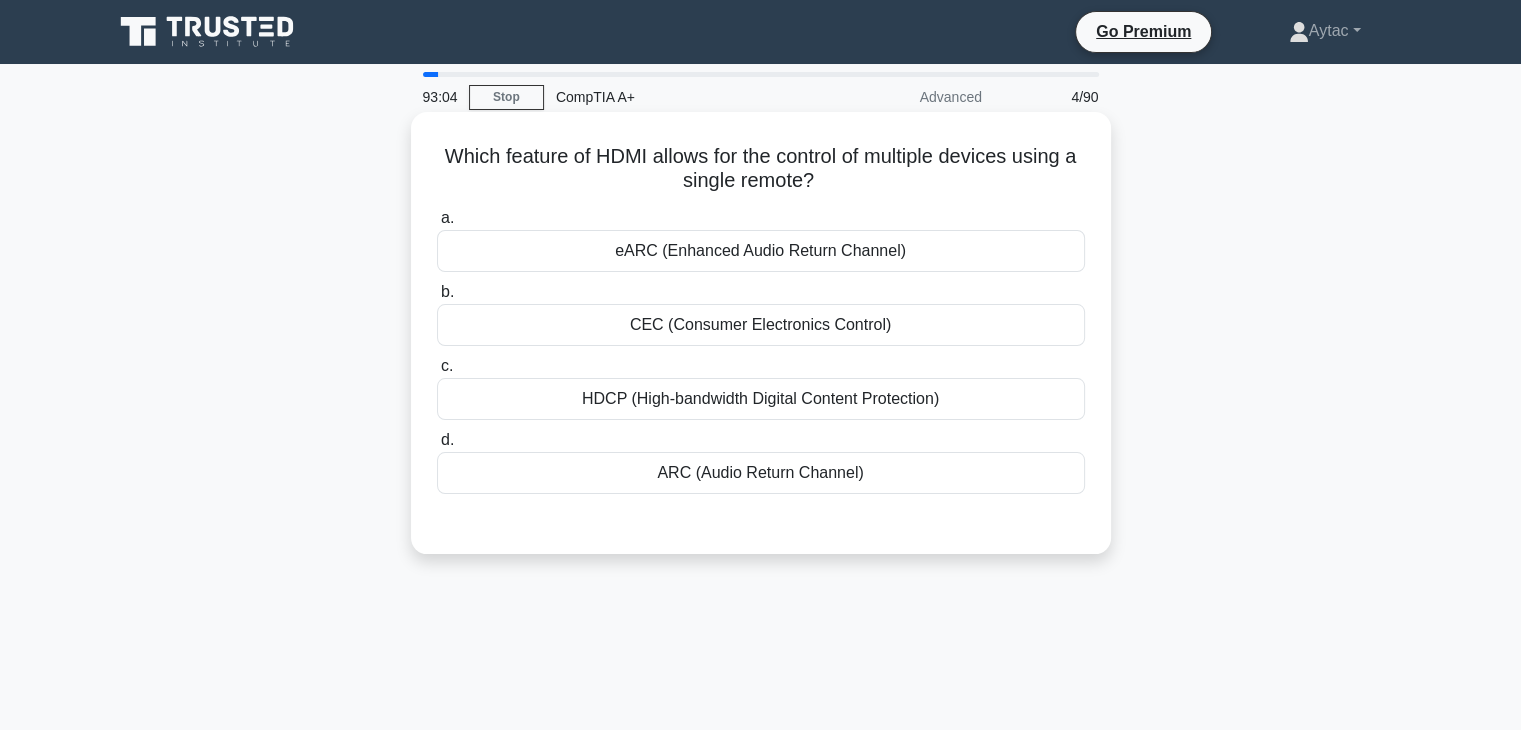 click on "HDCP (High-bandwidth Digital Content Protection)" at bounding box center [761, 399] 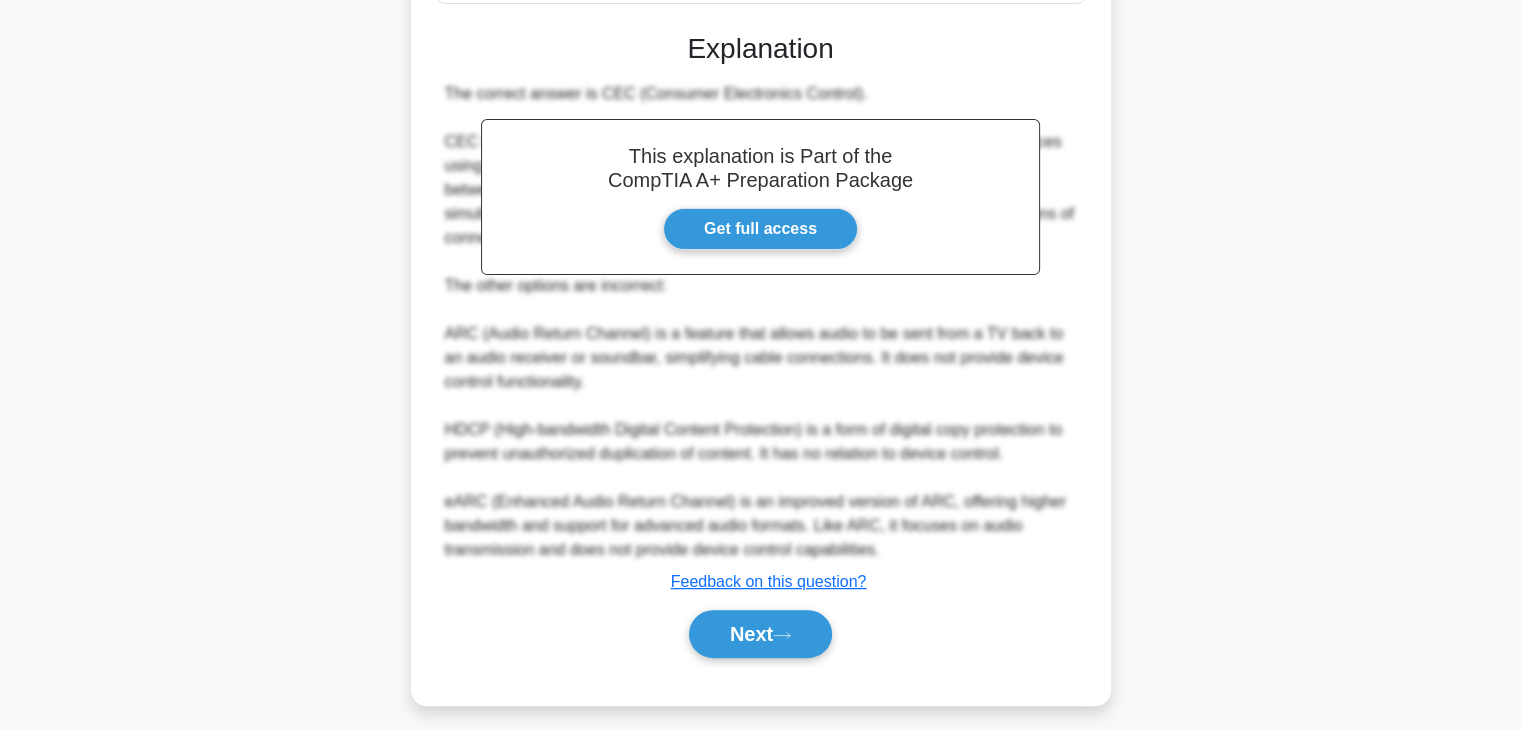 scroll, scrollTop: 504, scrollLeft: 0, axis: vertical 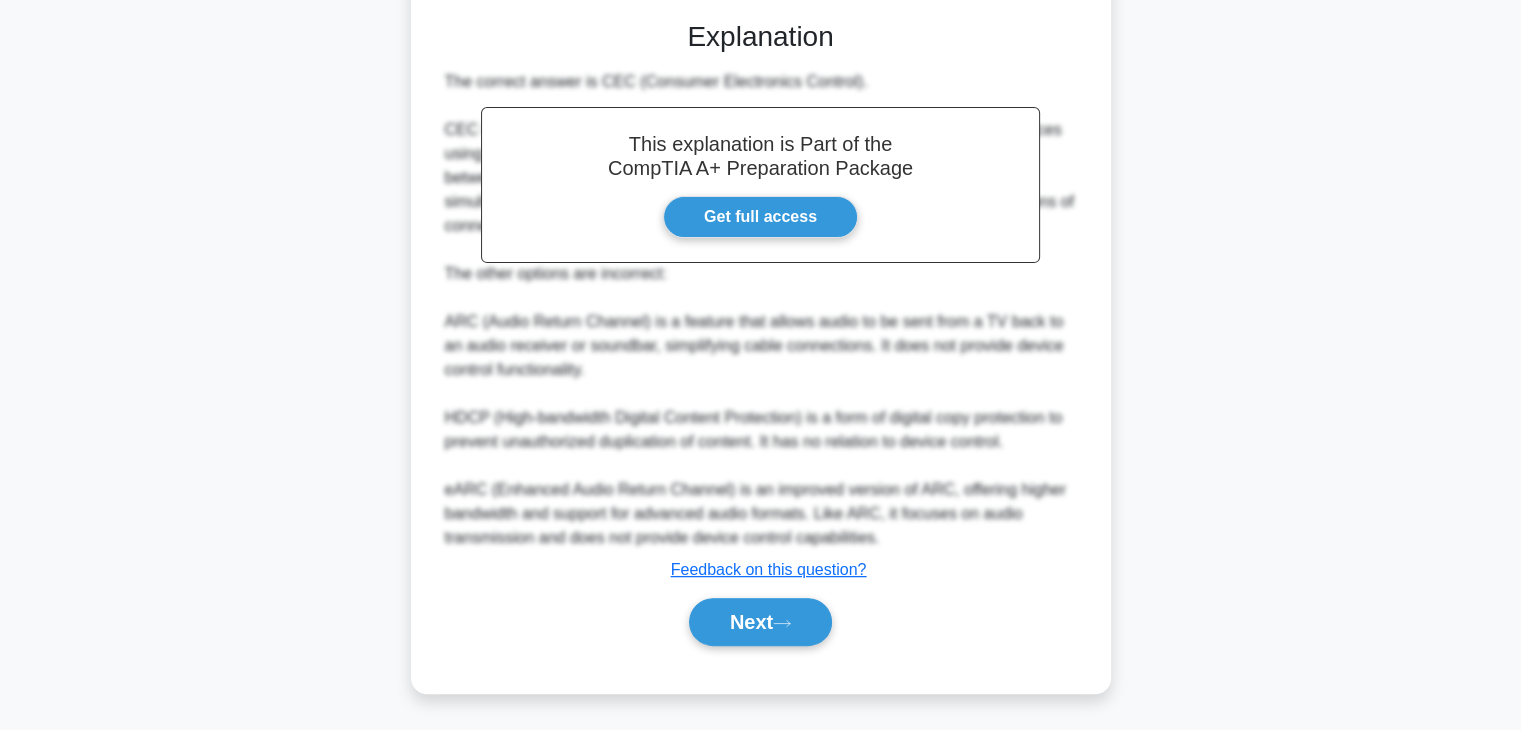 click on "Next" at bounding box center [761, 622] 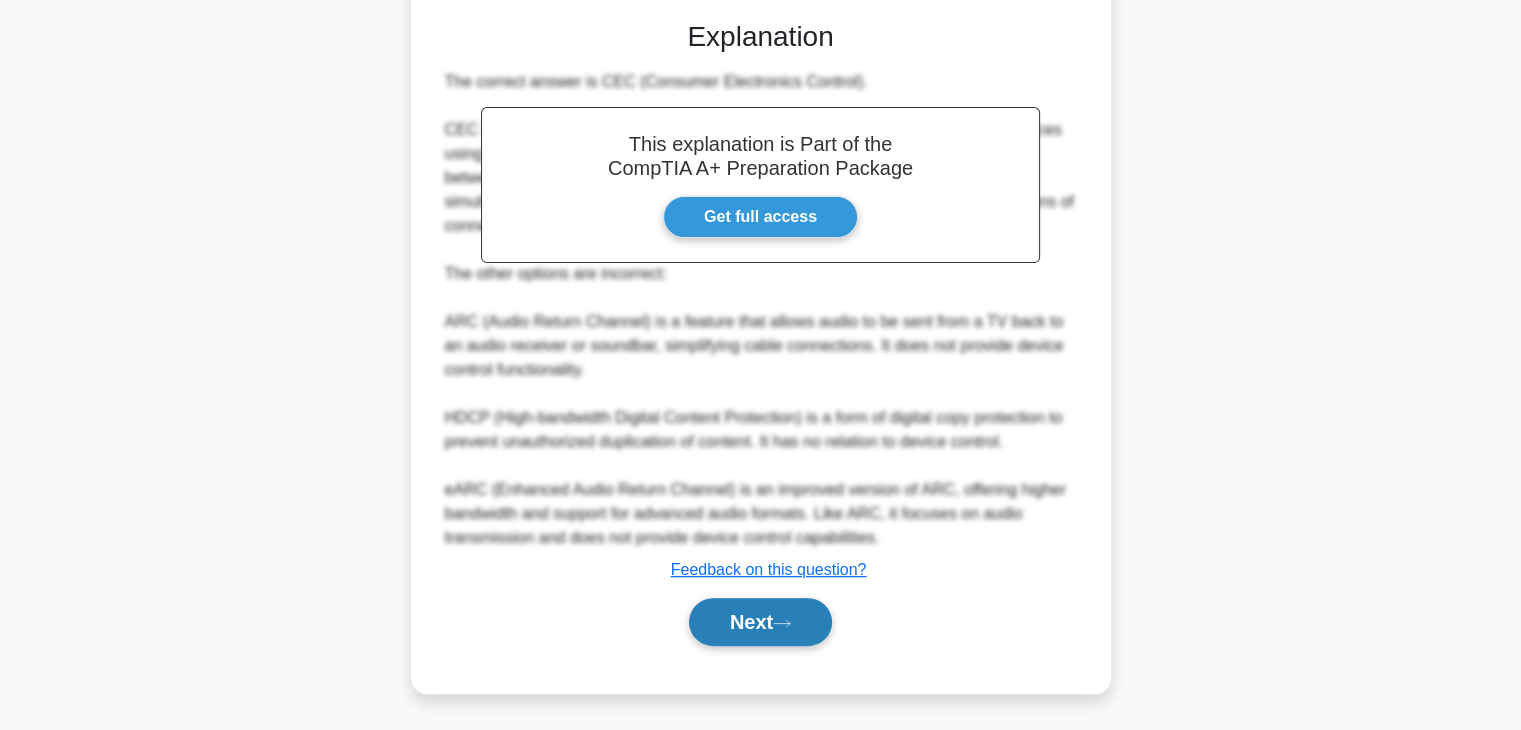 click on "Next" at bounding box center [760, 622] 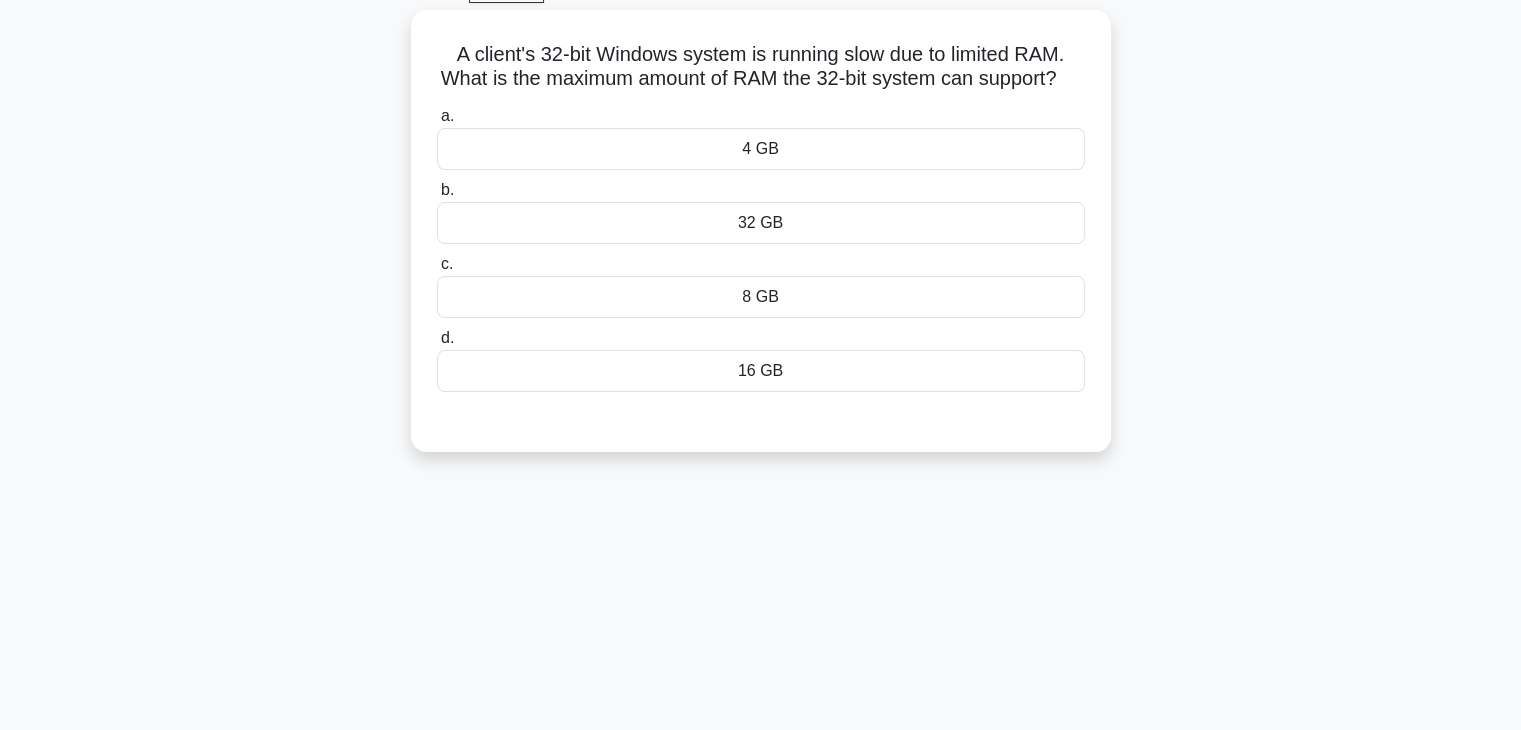 scroll, scrollTop: 104, scrollLeft: 0, axis: vertical 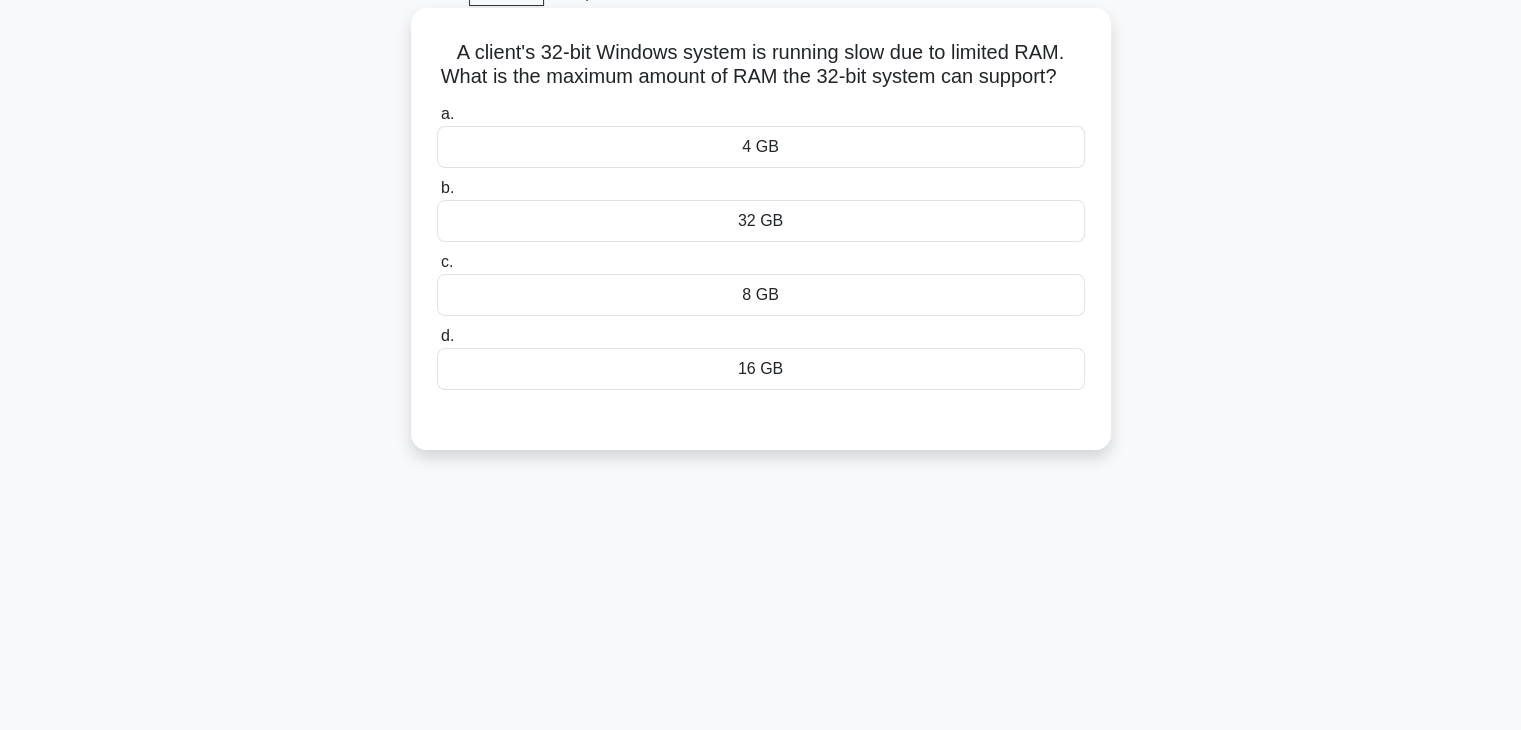 click on "8 GB" at bounding box center (761, 295) 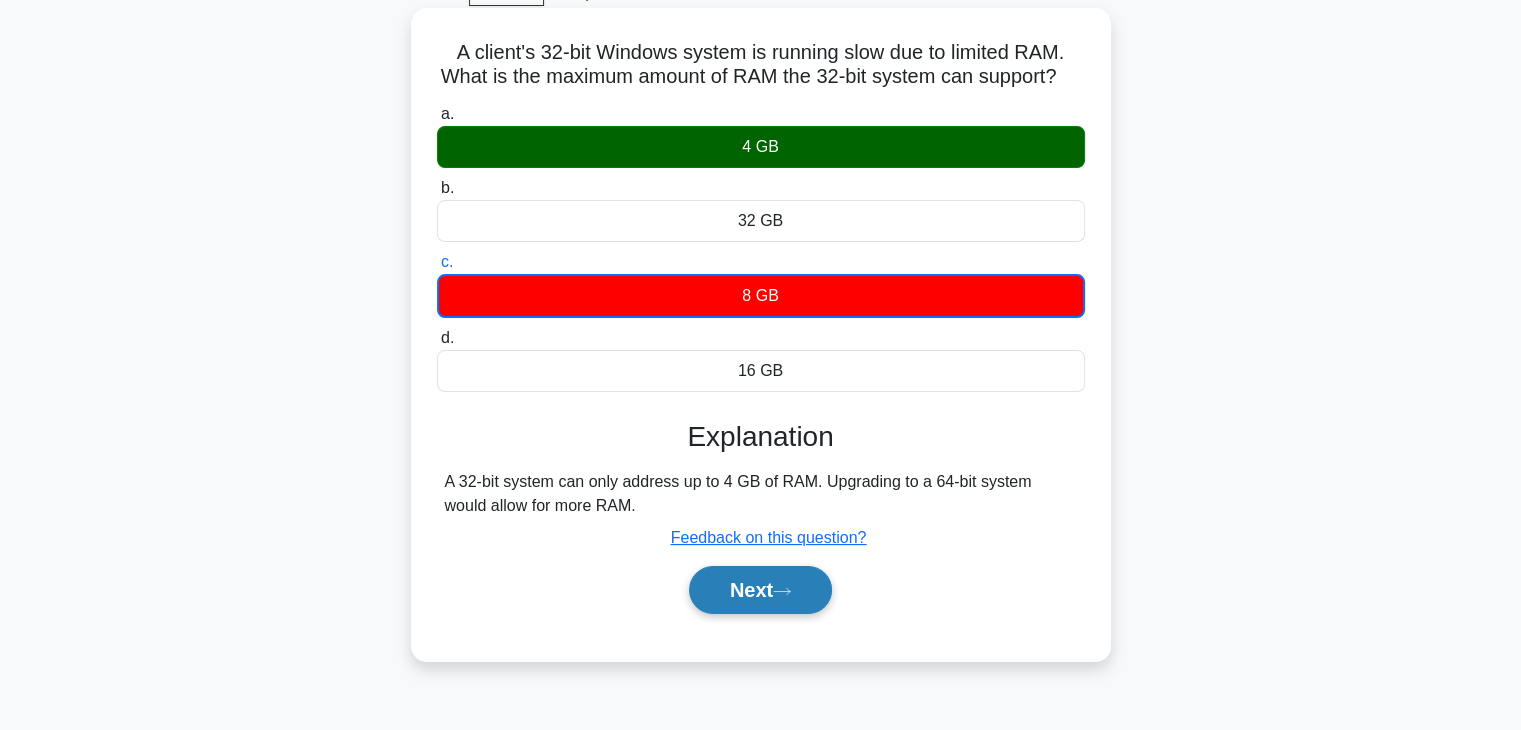 click 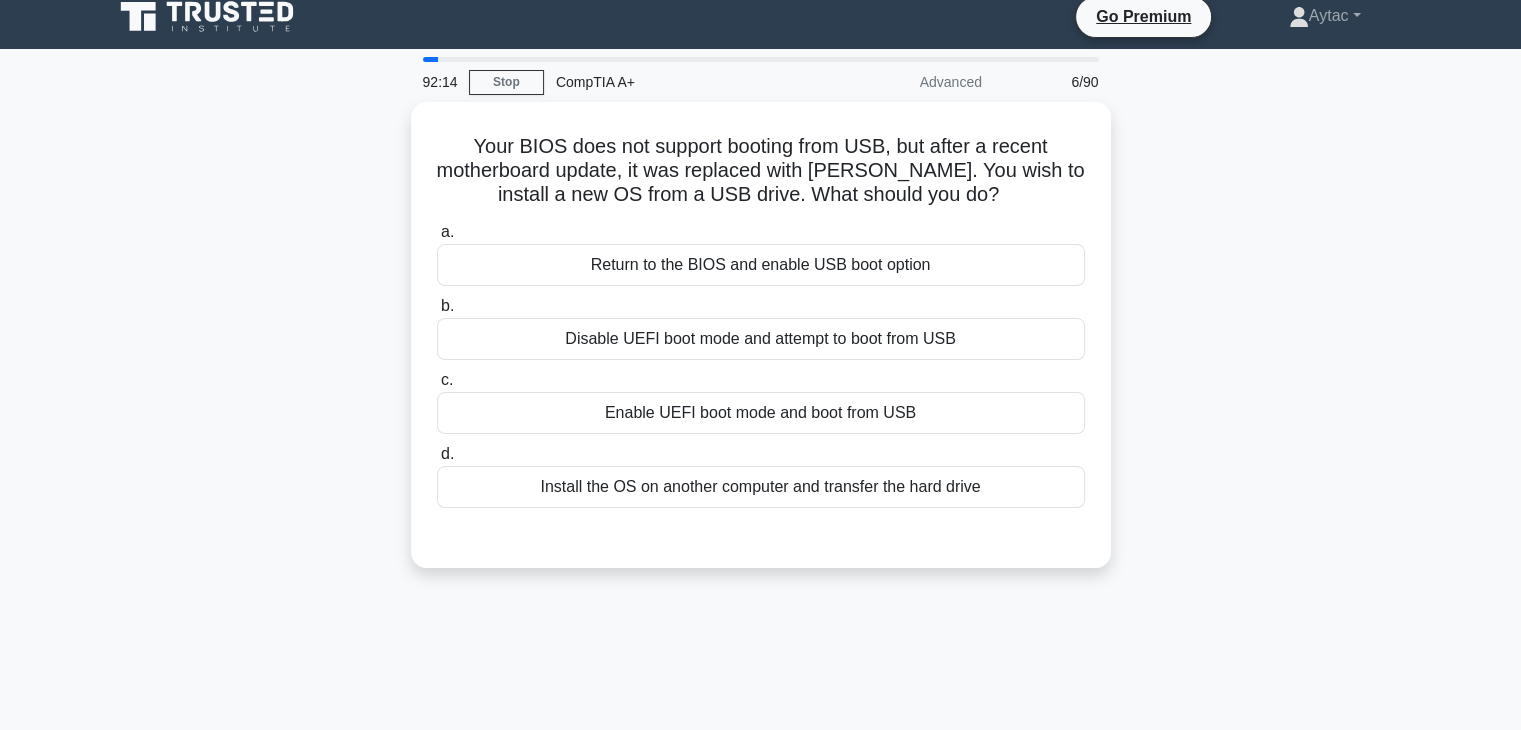 scroll, scrollTop: 0, scrollLeft: 0, axis: both 